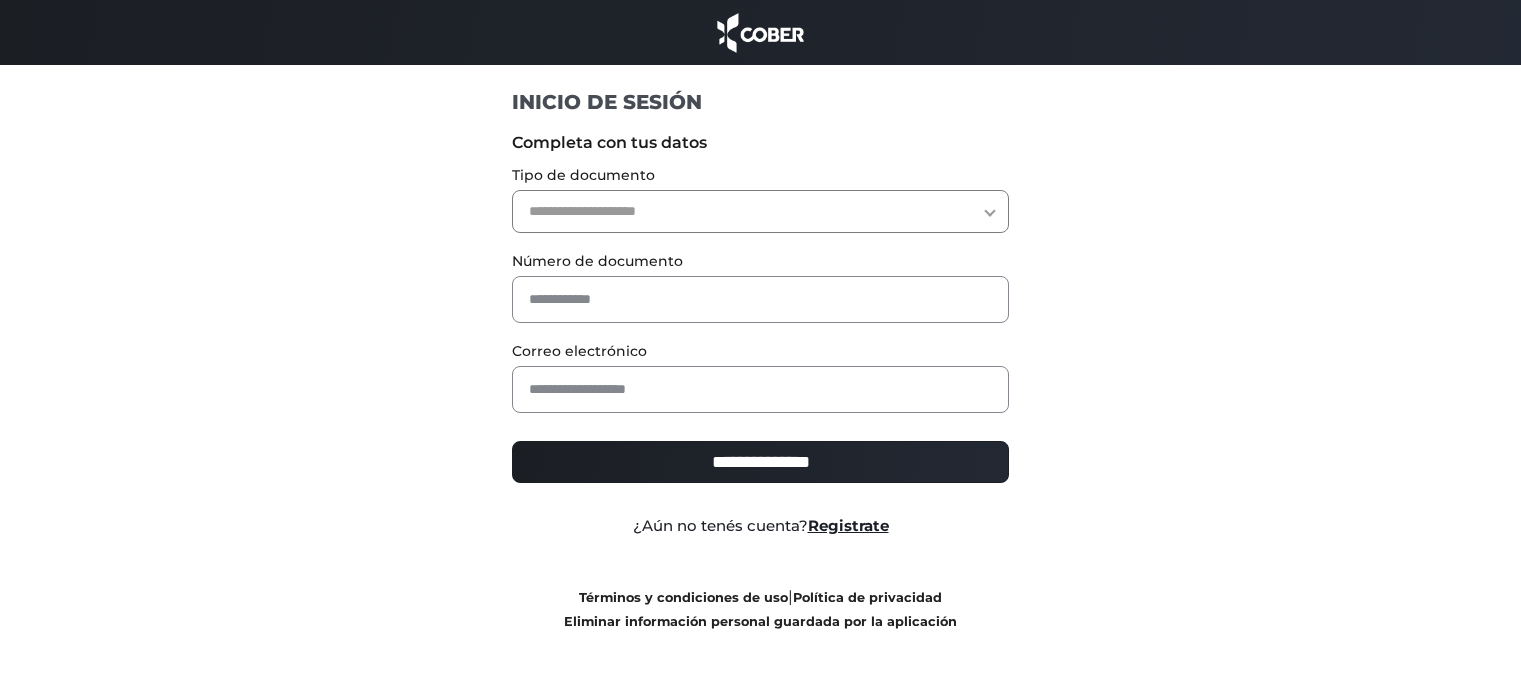 scroll, scrollTop: 0, scrollLeft: 0, axis: both 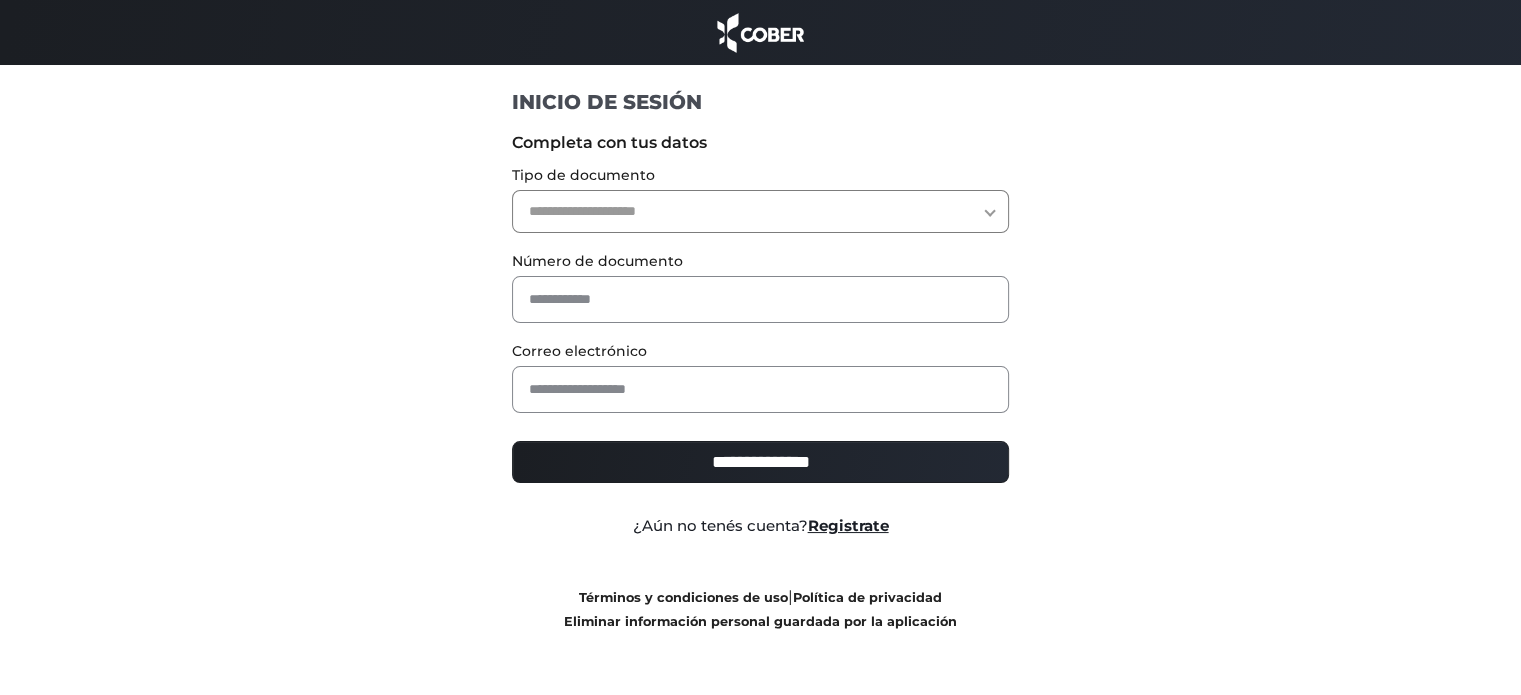 click on "**********" at bounding box center [760, 211] 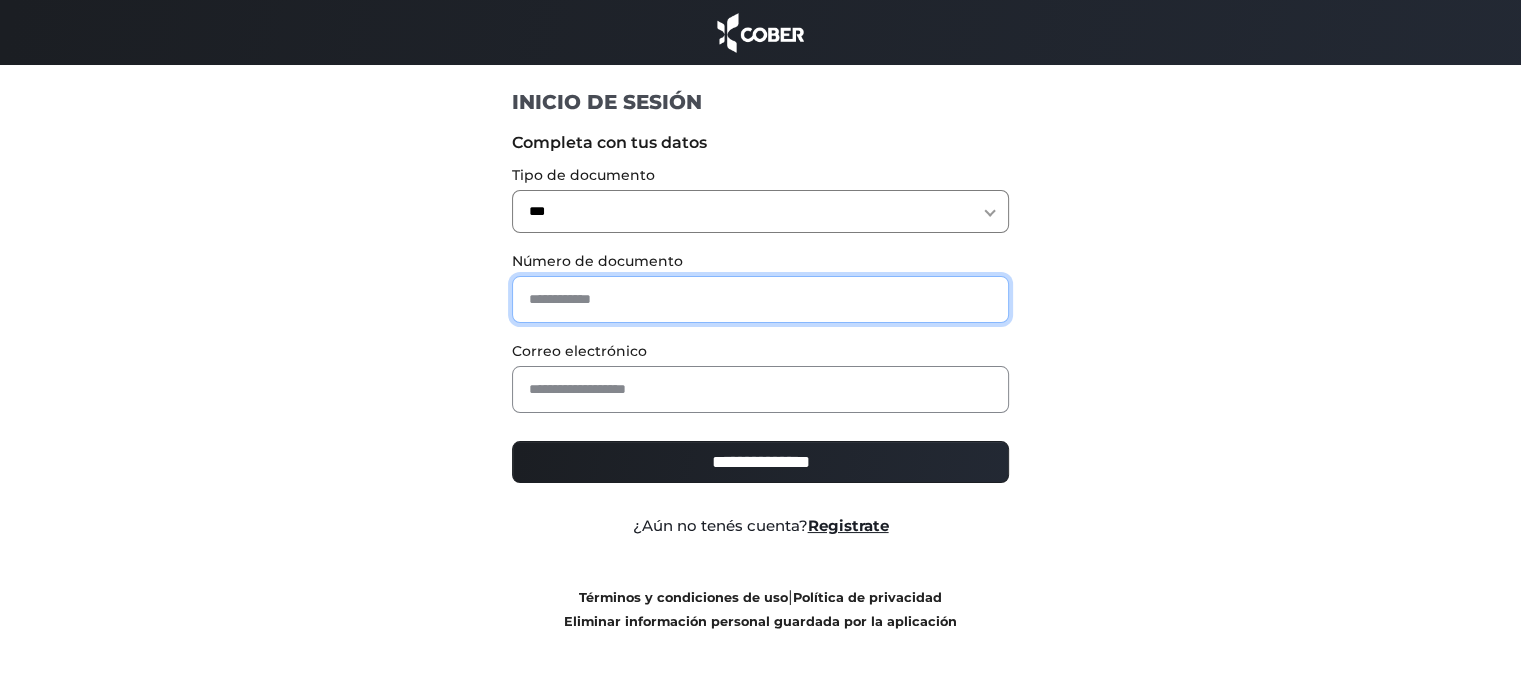 click at bounding box center (760, 299) 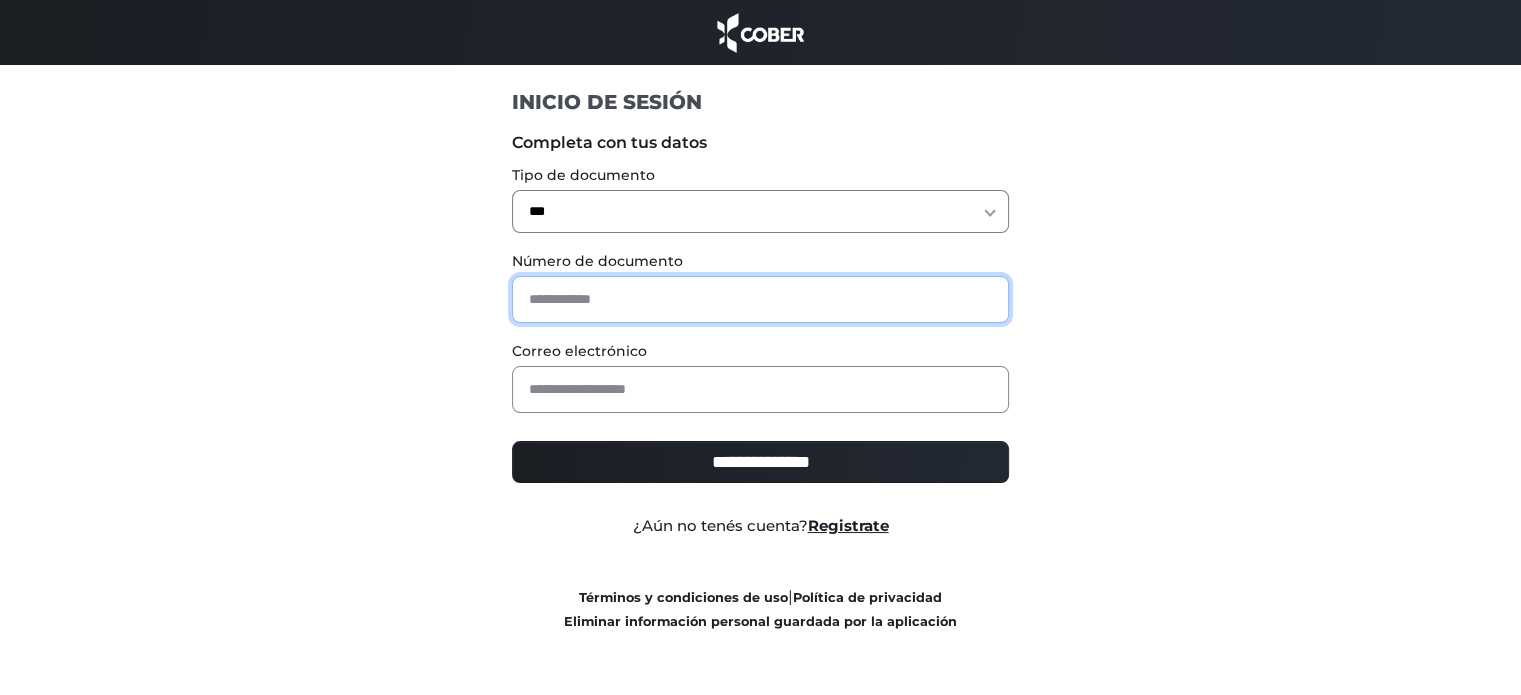 type on "********" 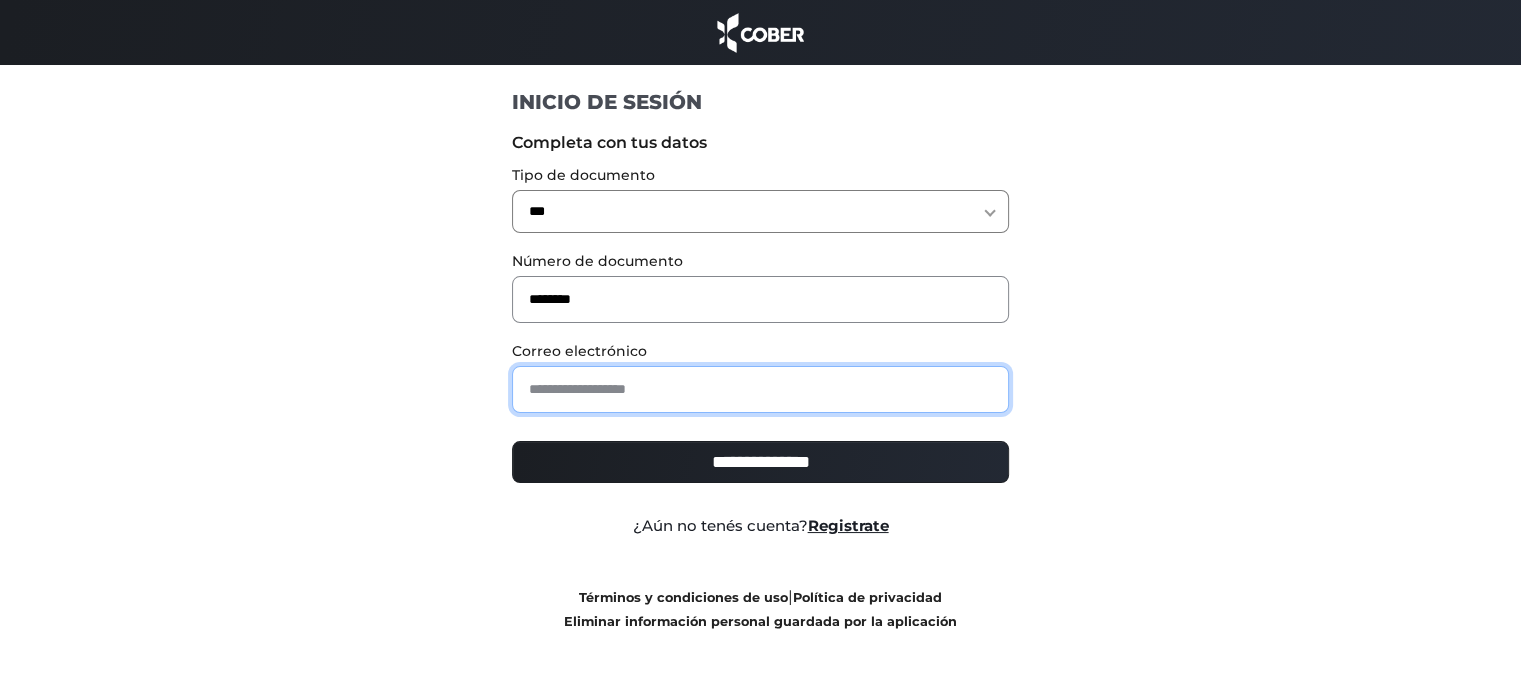 click at bounding box center (760, 389) 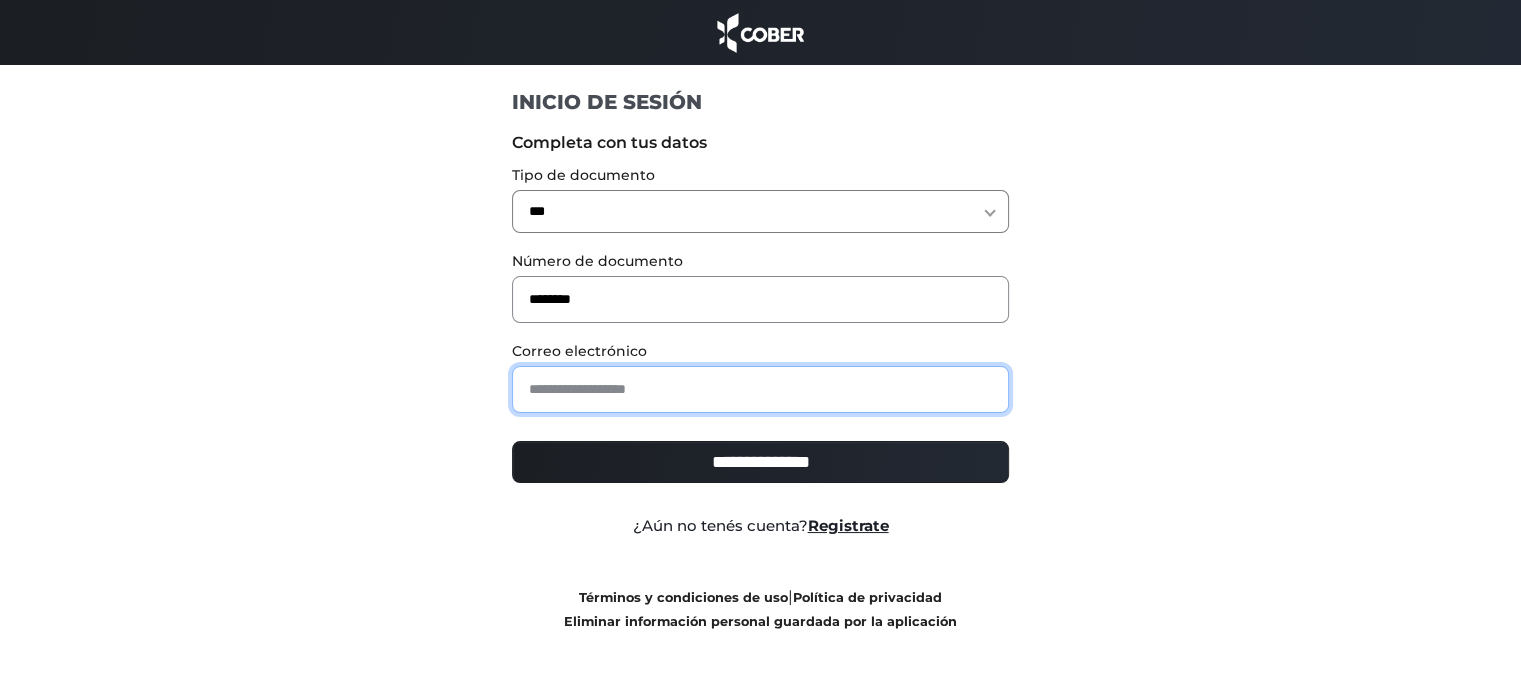 type on "**********" 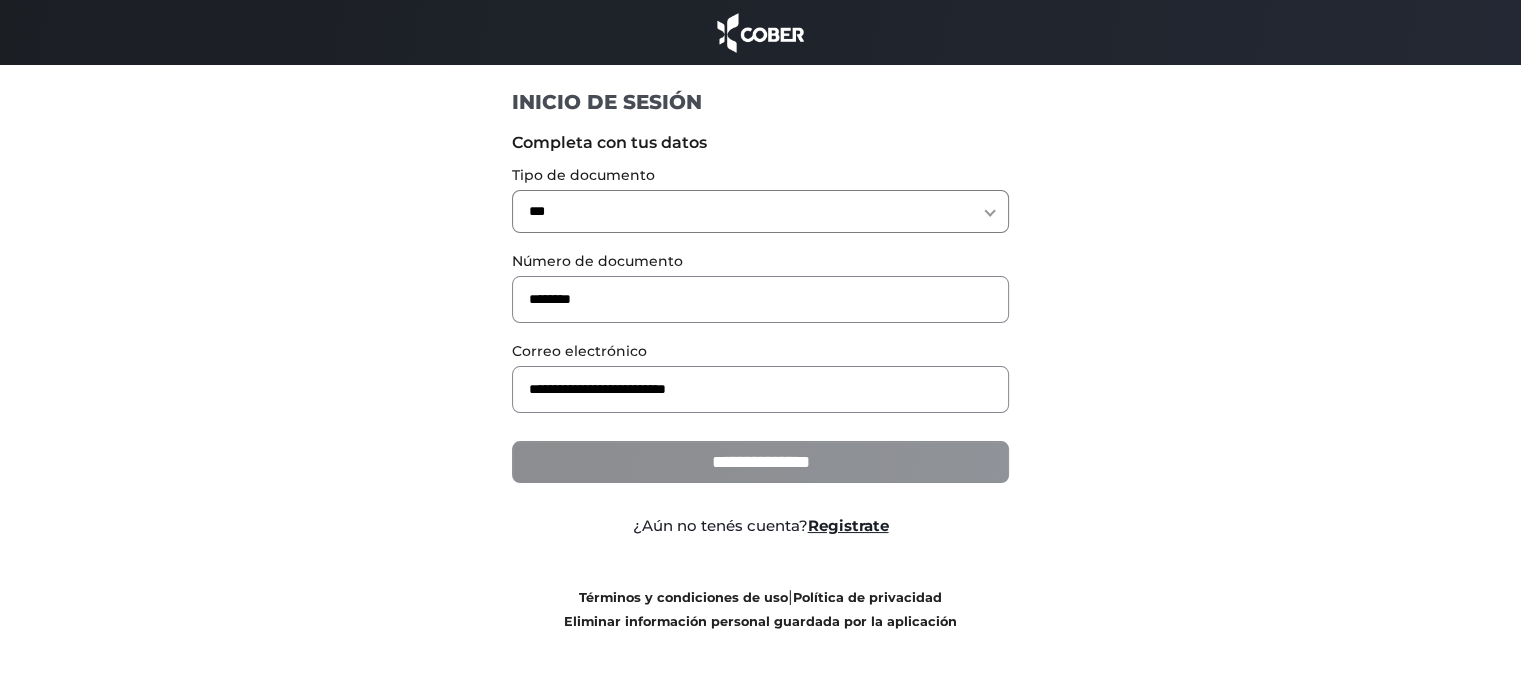 click on "**********" at bounding box center (760, 462) 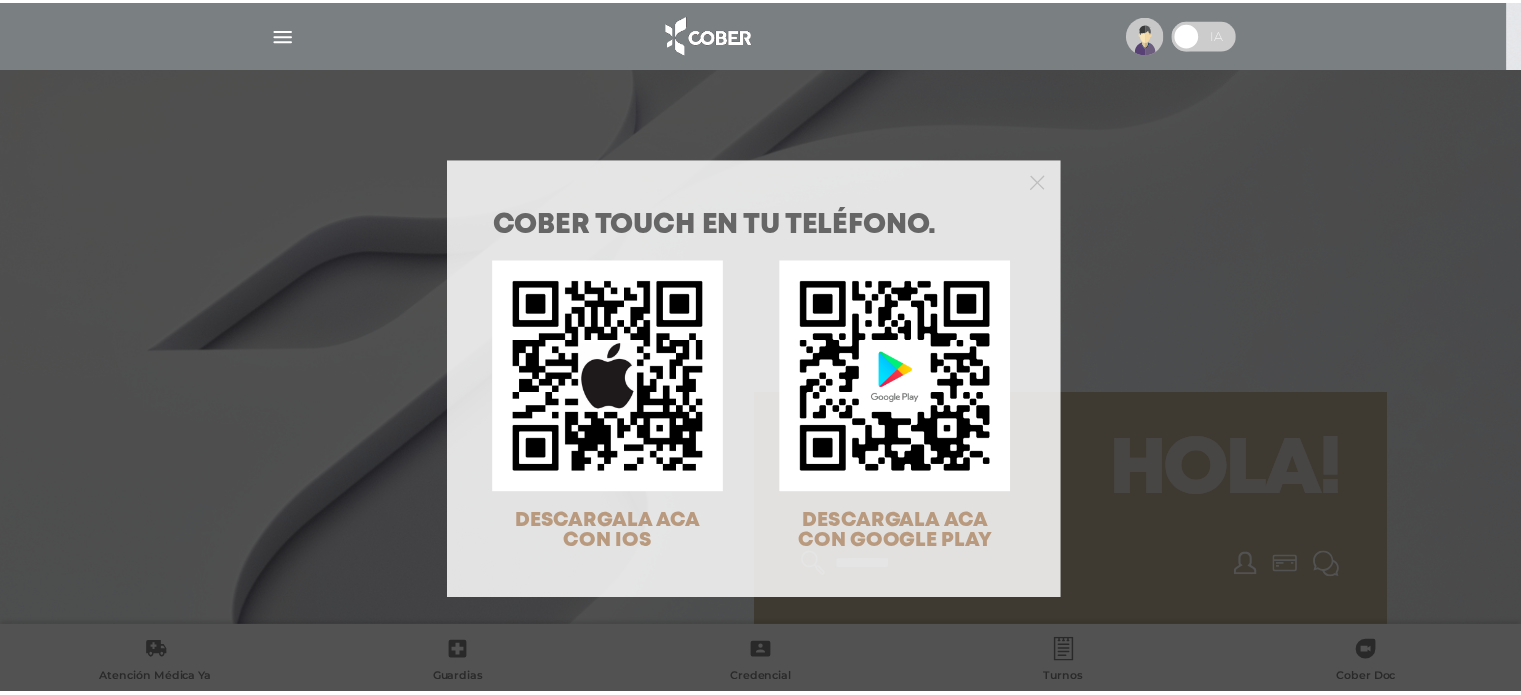 scroll, scrollTop: 0, scrollLeft: 0, axis: both 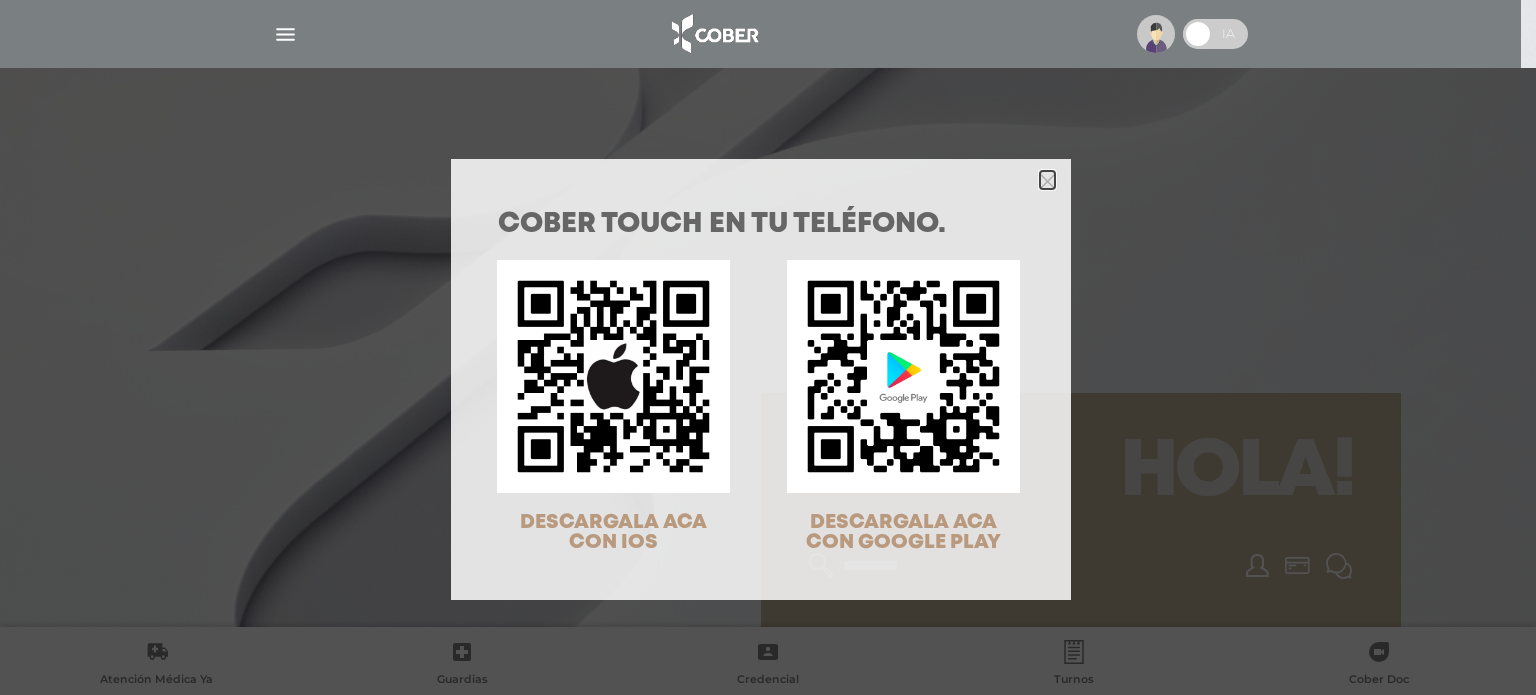click at bounding box center (1047, 180) 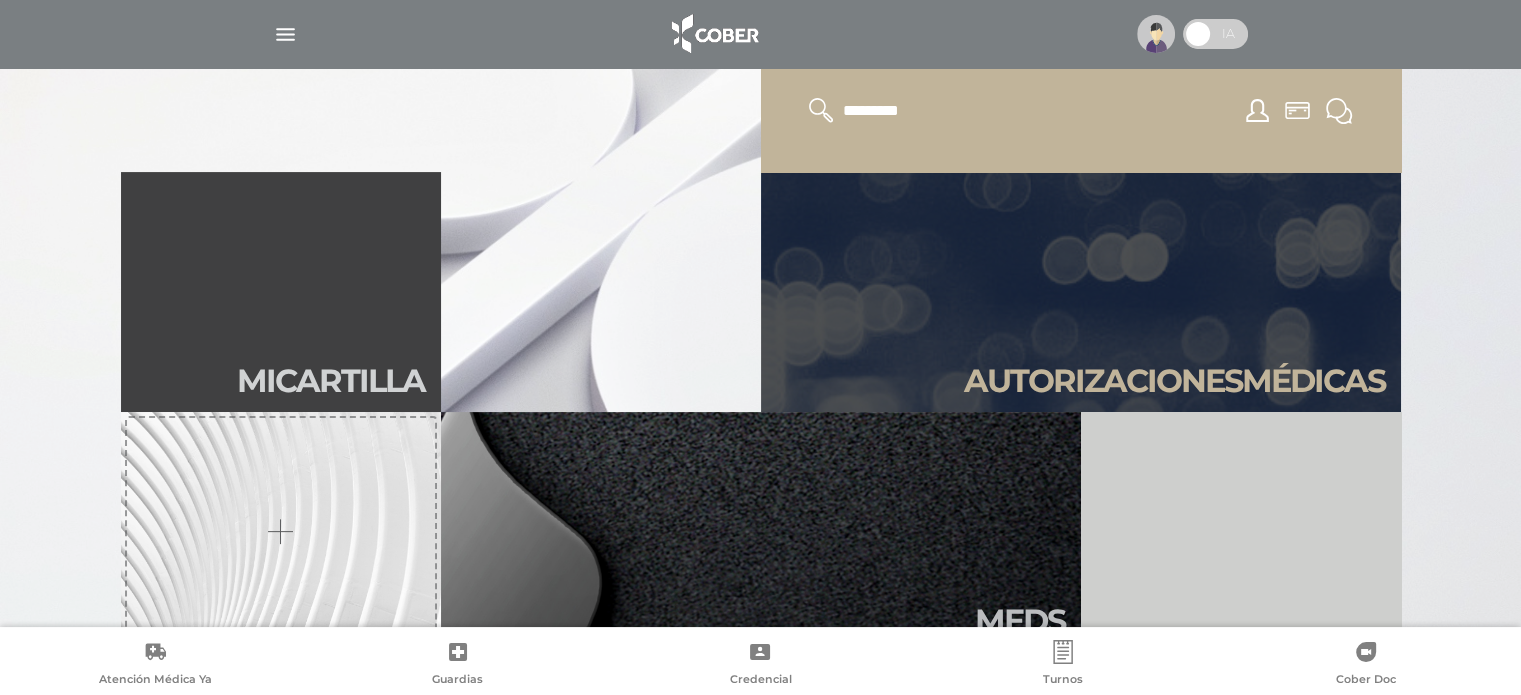 scroll, scrollTop: 500, scrollLeft: 0, axis: vertical 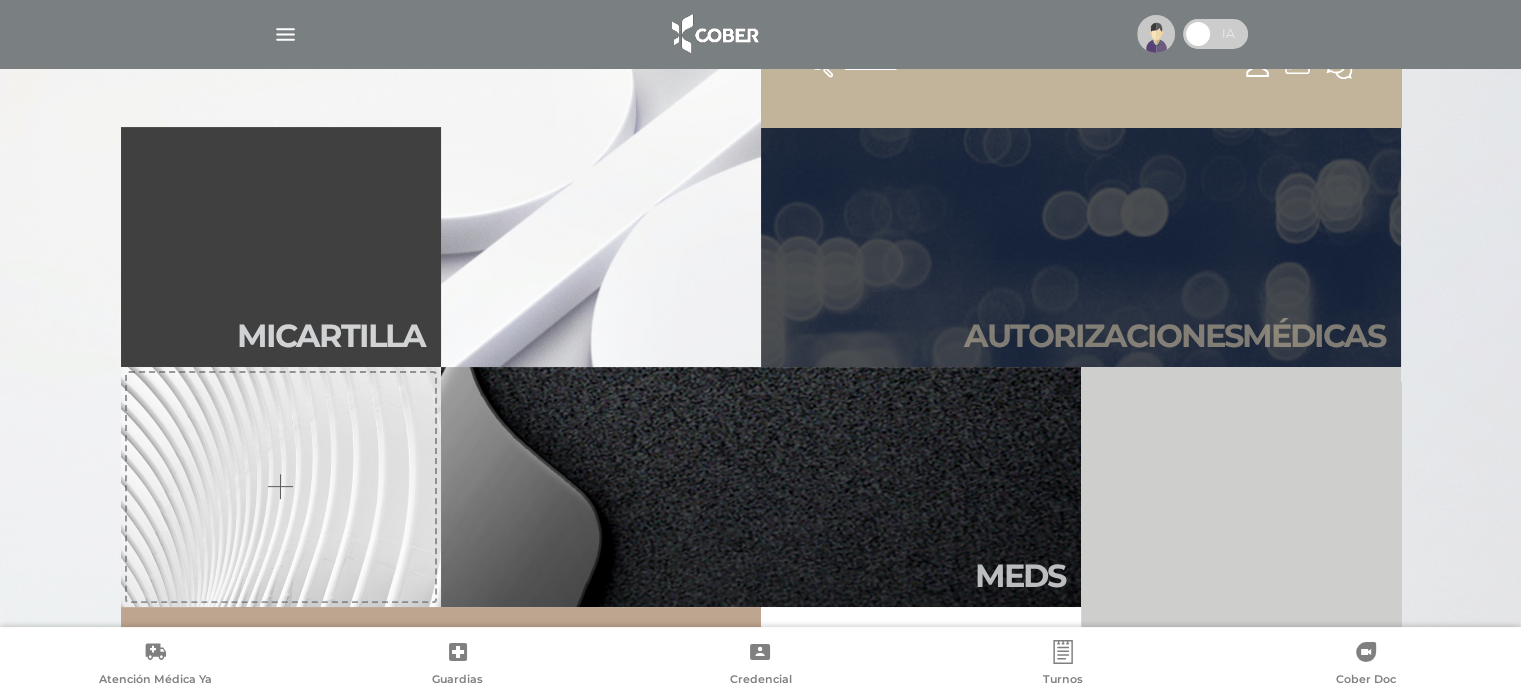 click on "Autori zaciones  médicas" at bounding box center [1081, 247] 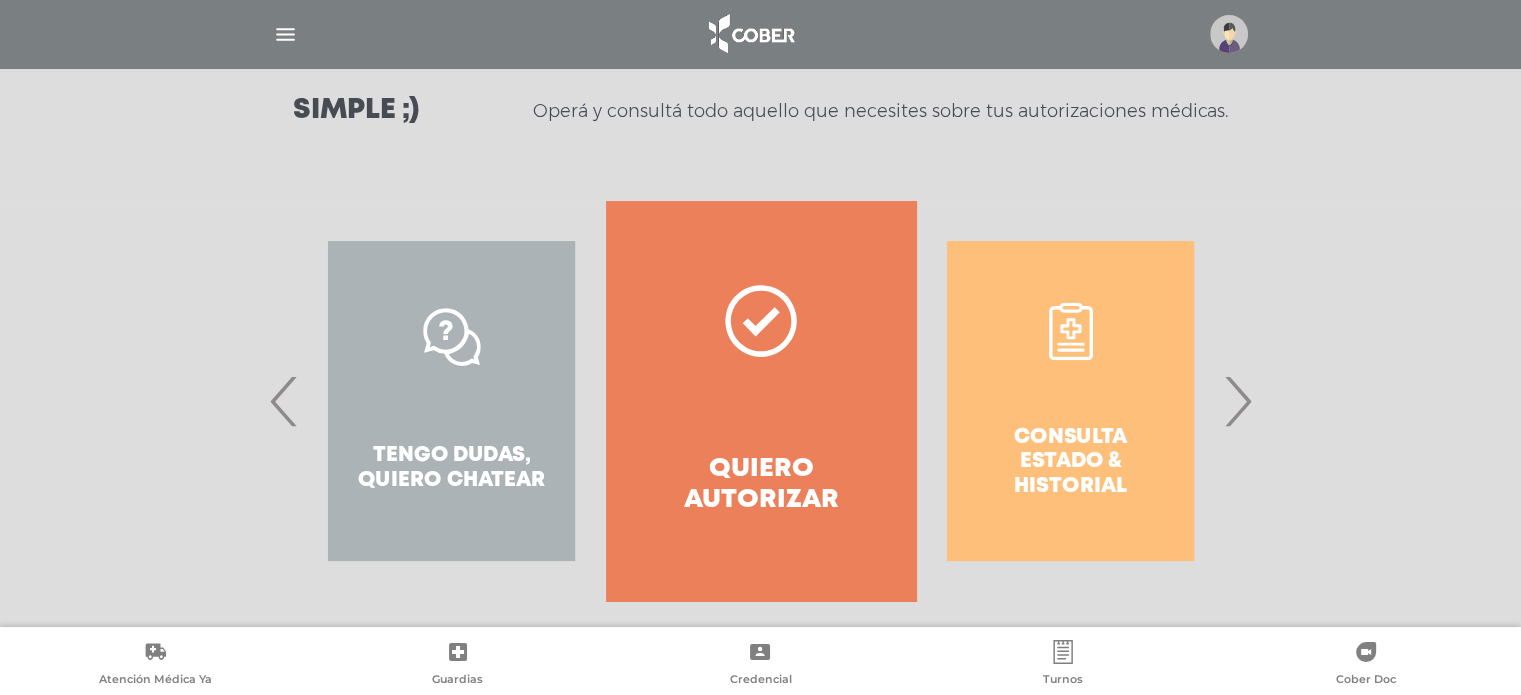 scroll, scrollTop: 308, scrollLeft: 0, axis: vertical 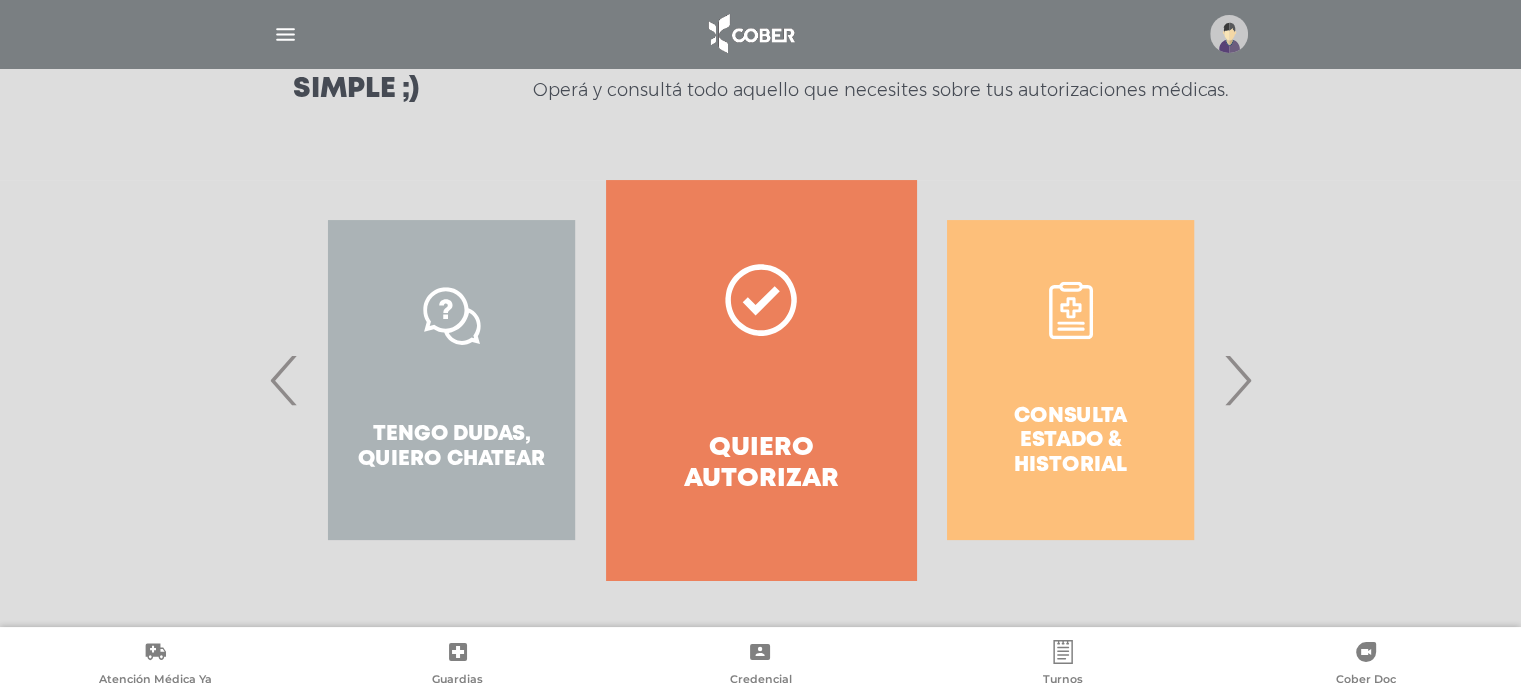 click on "Quiero autorizar" at bounding box center [760, 380] 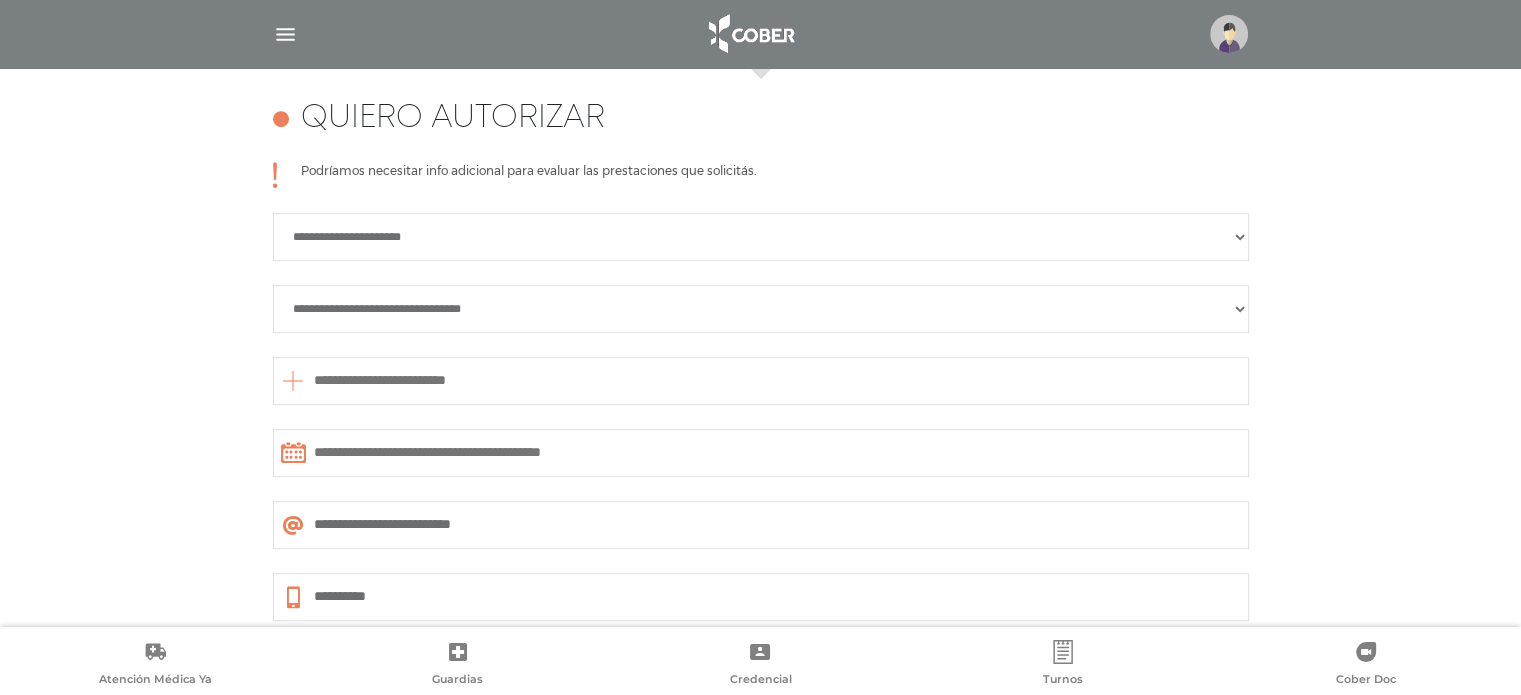scroll, scrollTop: 888, scrollLeft: 0, axis: vertical 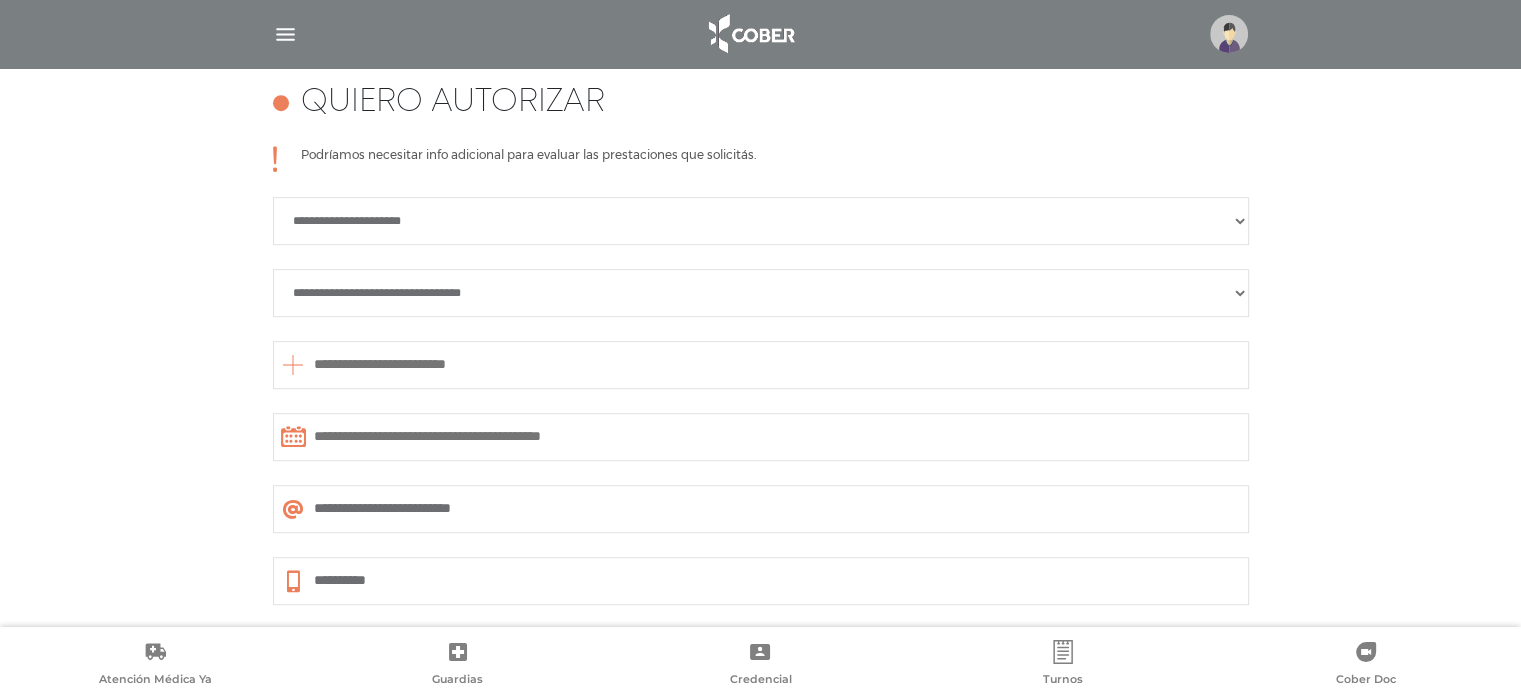 drag, startPoint x: 1240, startPoint y: 222, endPoint x: 1238, endPoint y: 232, distance: 10.198039 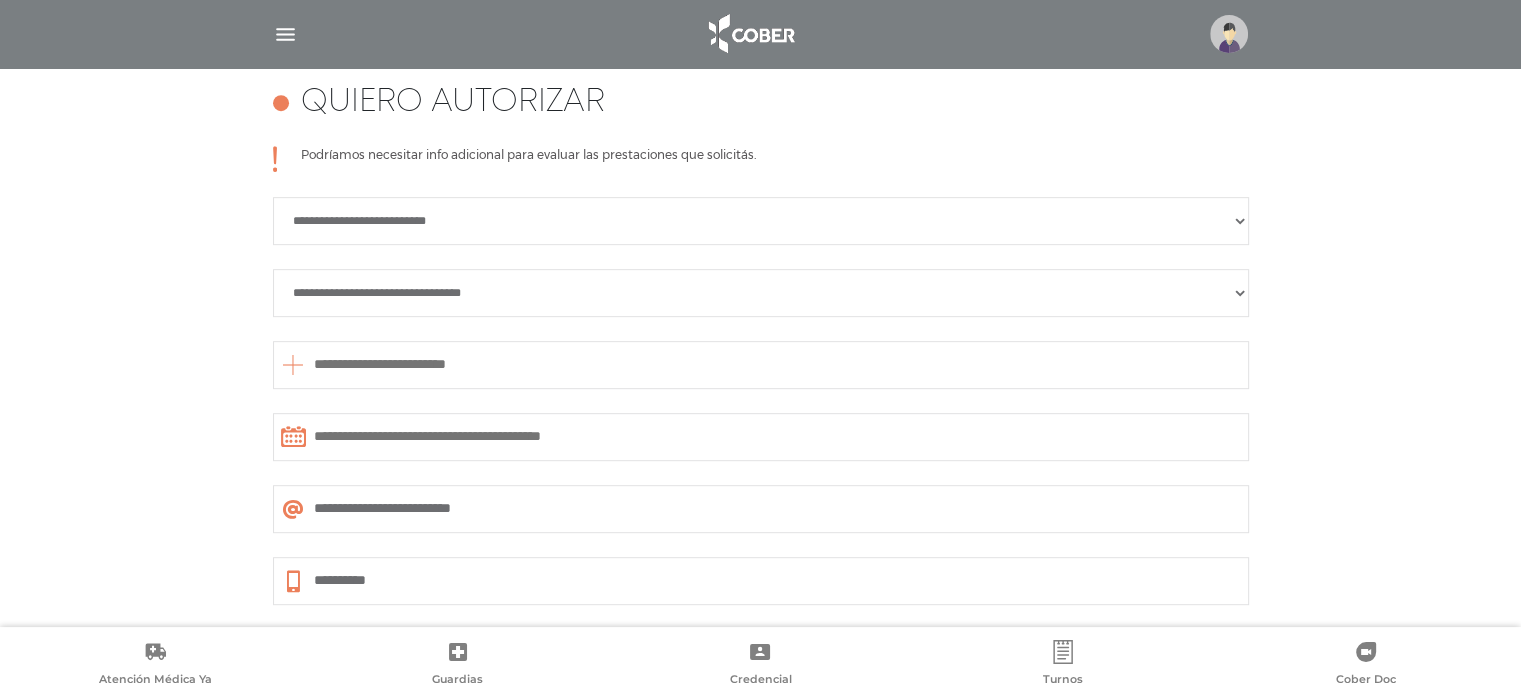 click on "**********" at bounding box center [761, 293] 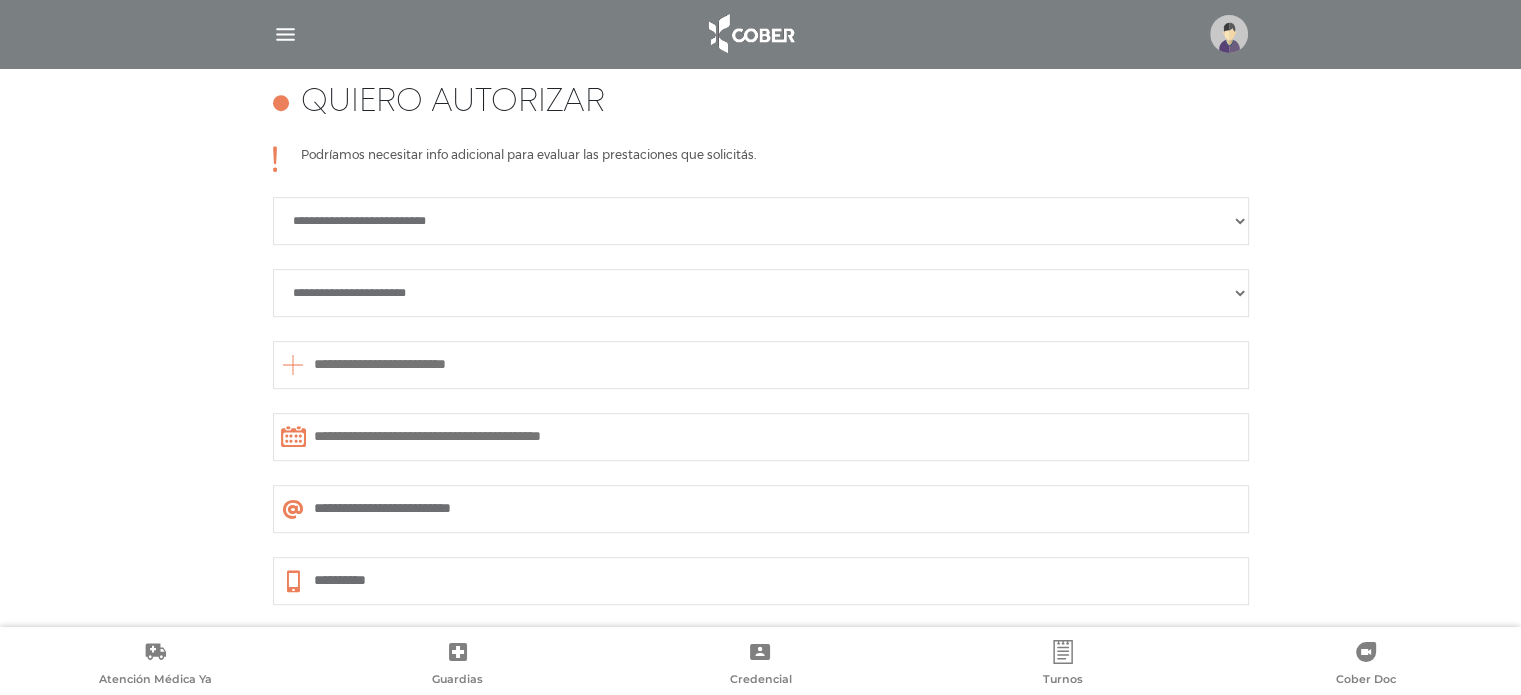 click on "**********" at bounding box center [761, 293] 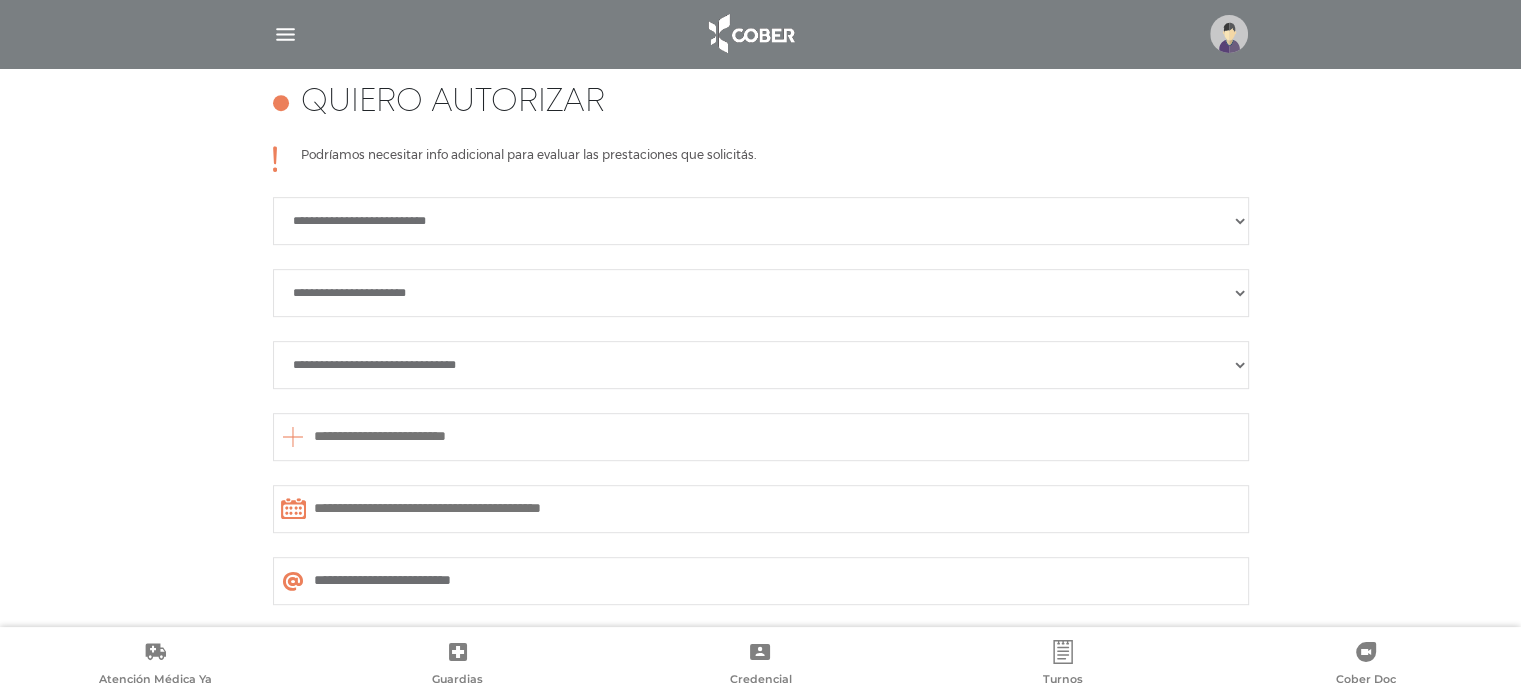 click on "**********" at bounding box center (761, 365) 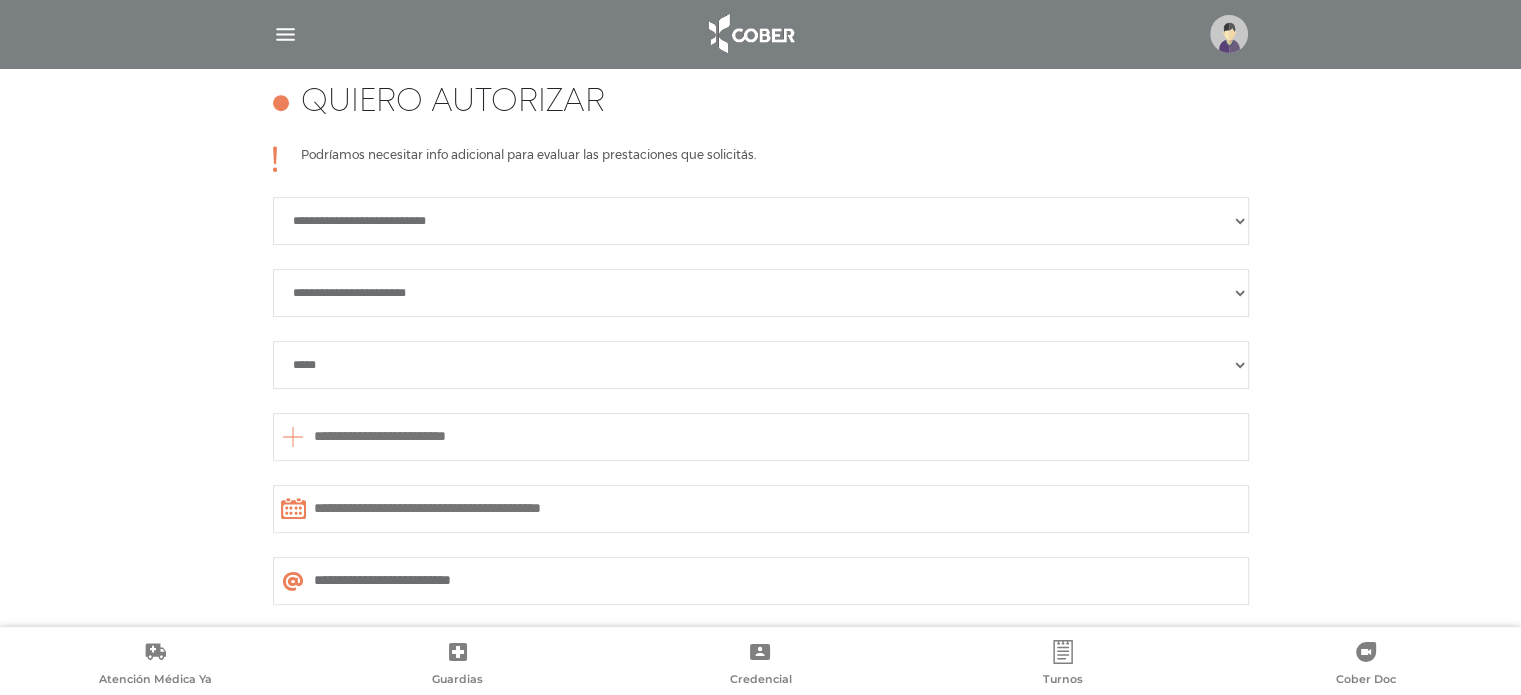 click on "**********" at bounding box center (761, 293) 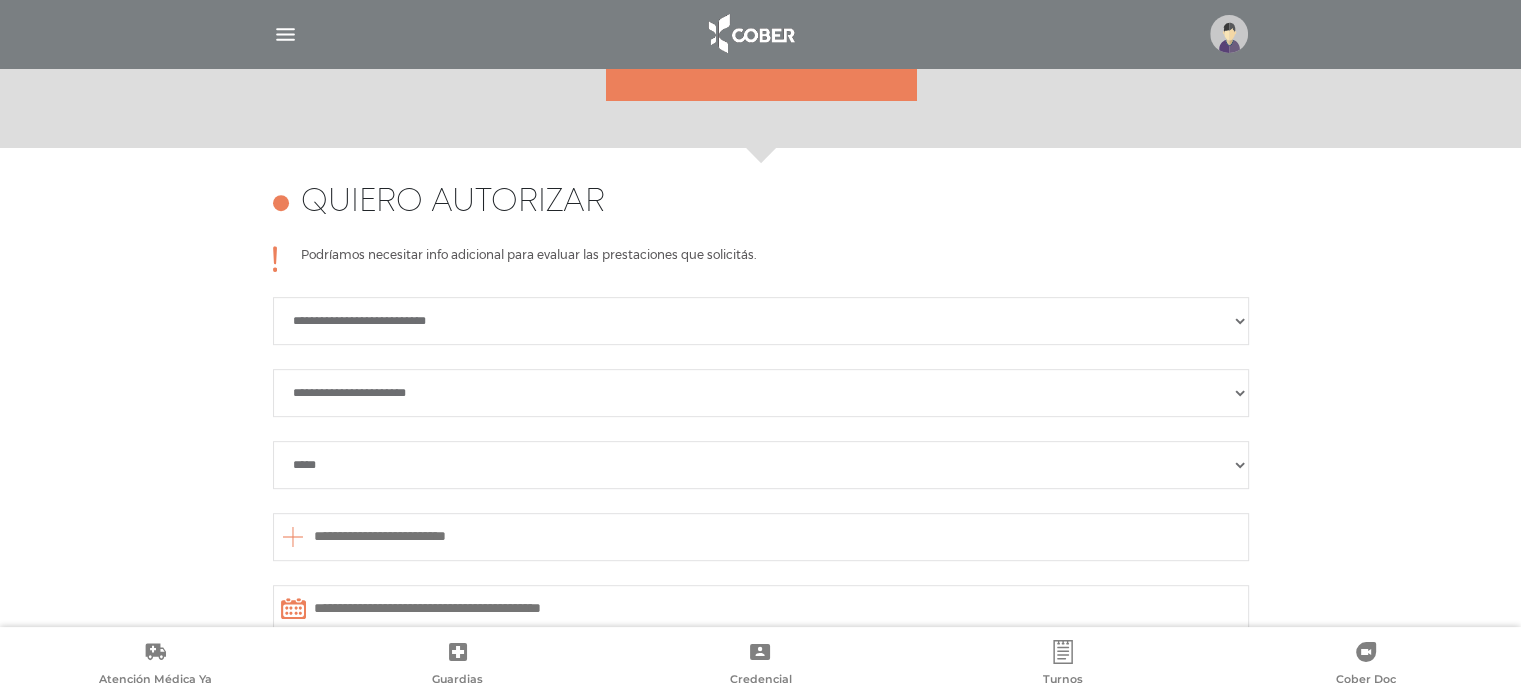 click on "**********" at bounding box center (761, 393) 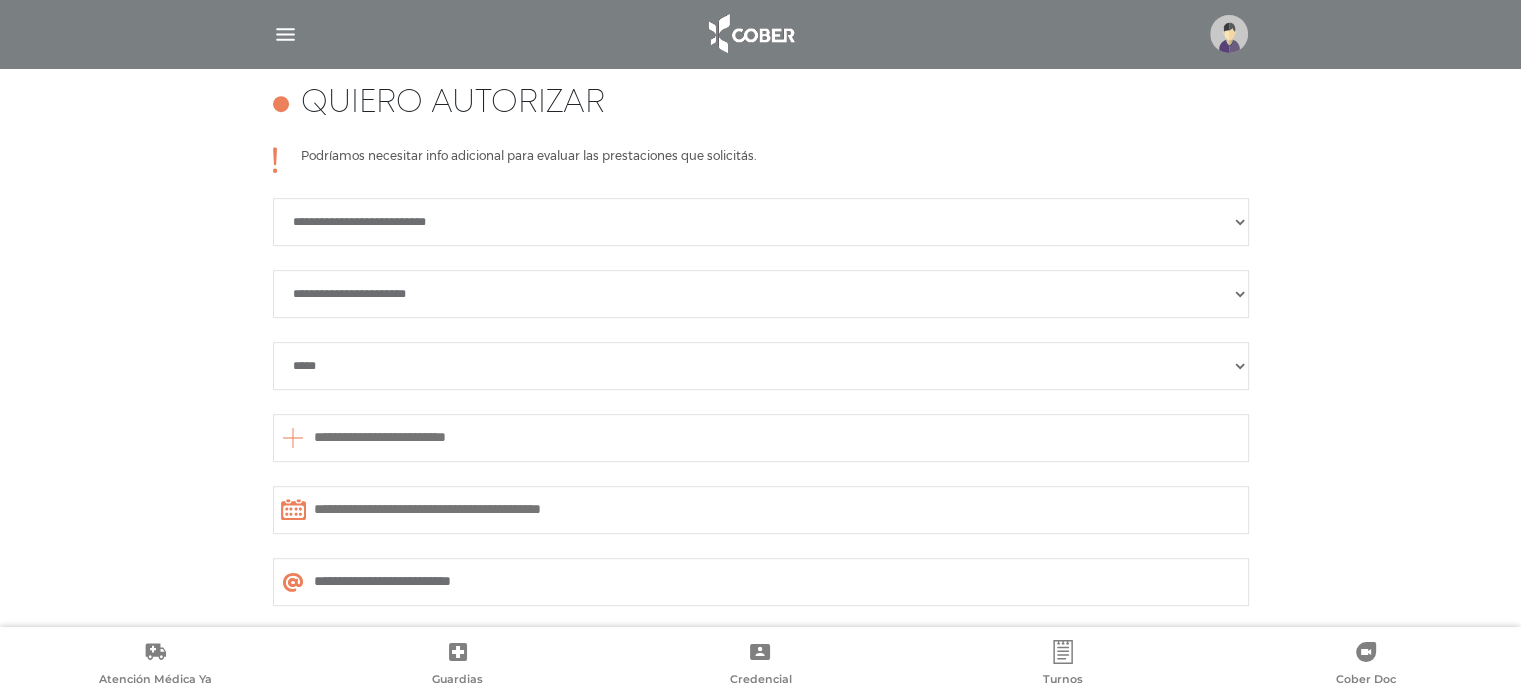 scroll, scrollTop: 888, scrollLeft: 0, axis: vertical 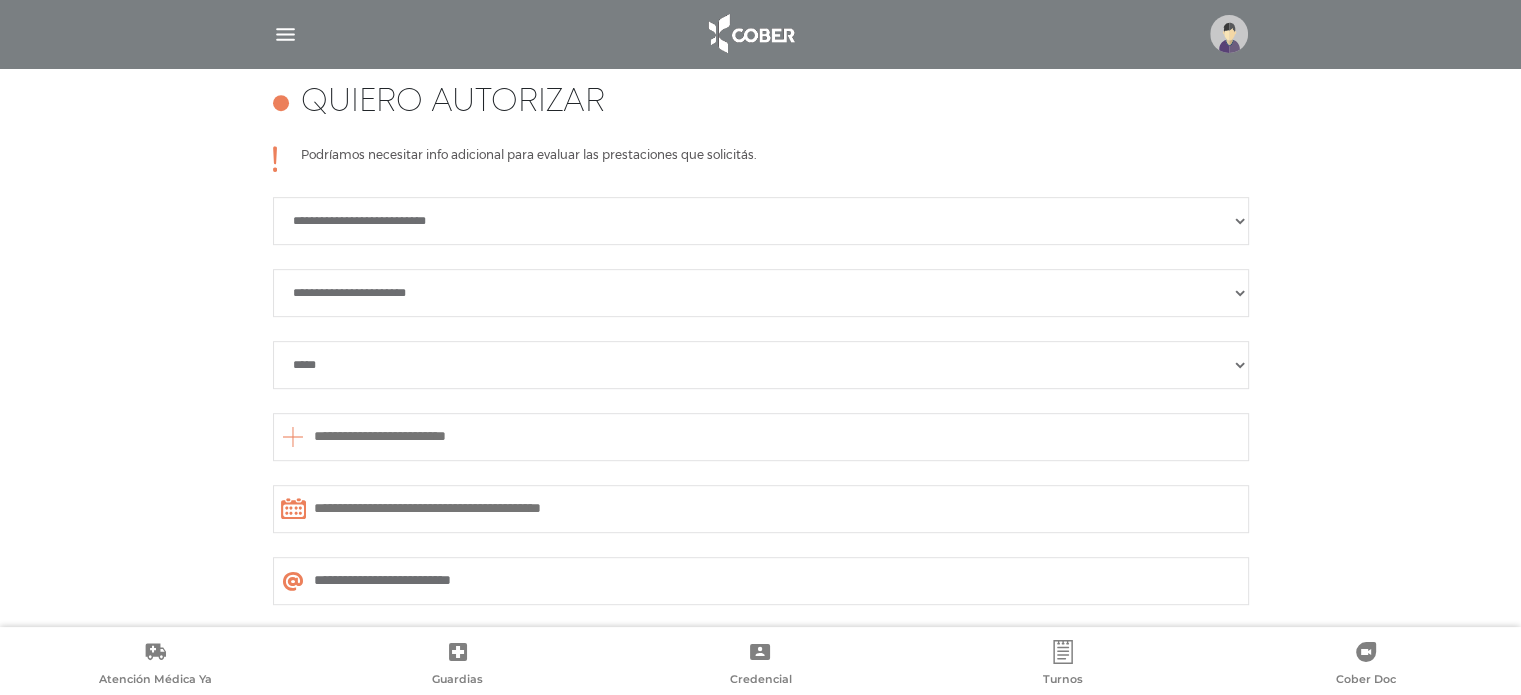 click at bounding box center [761, 437] 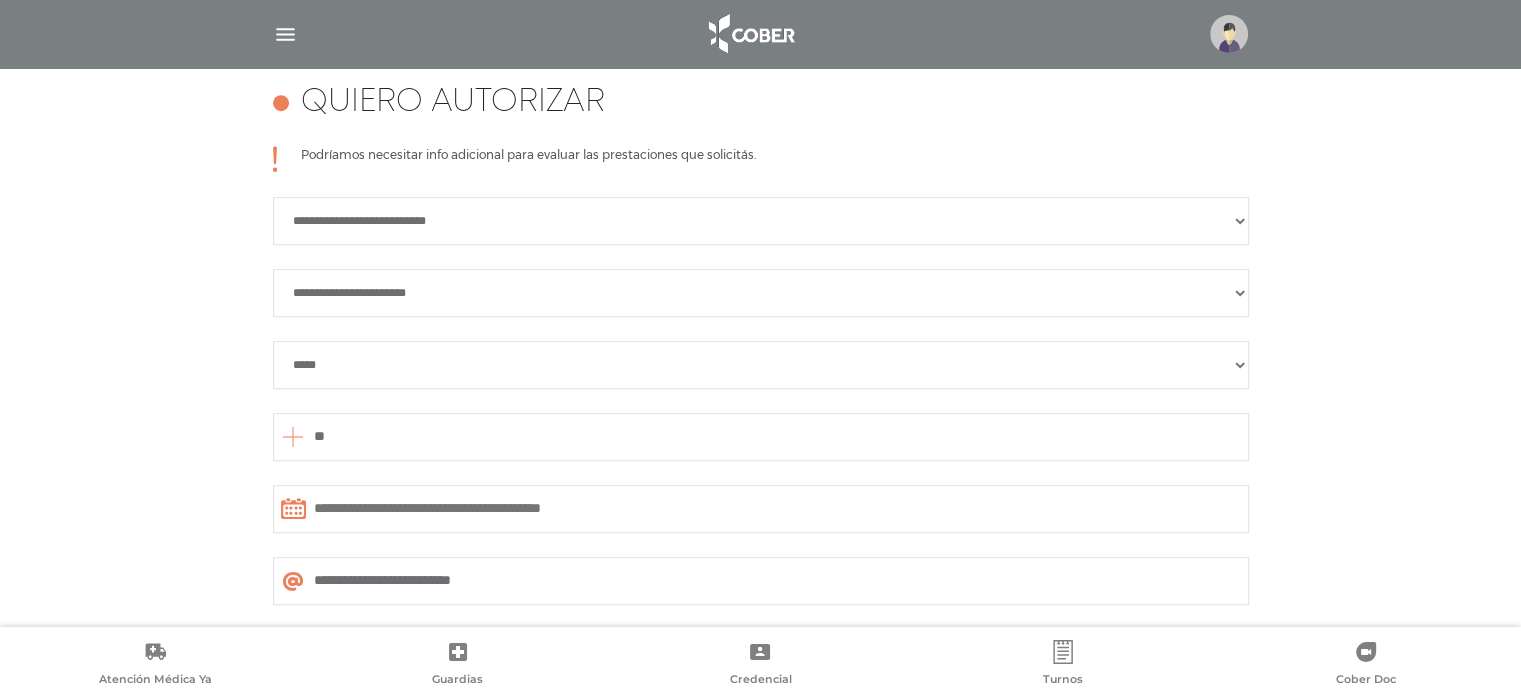 type on "*" 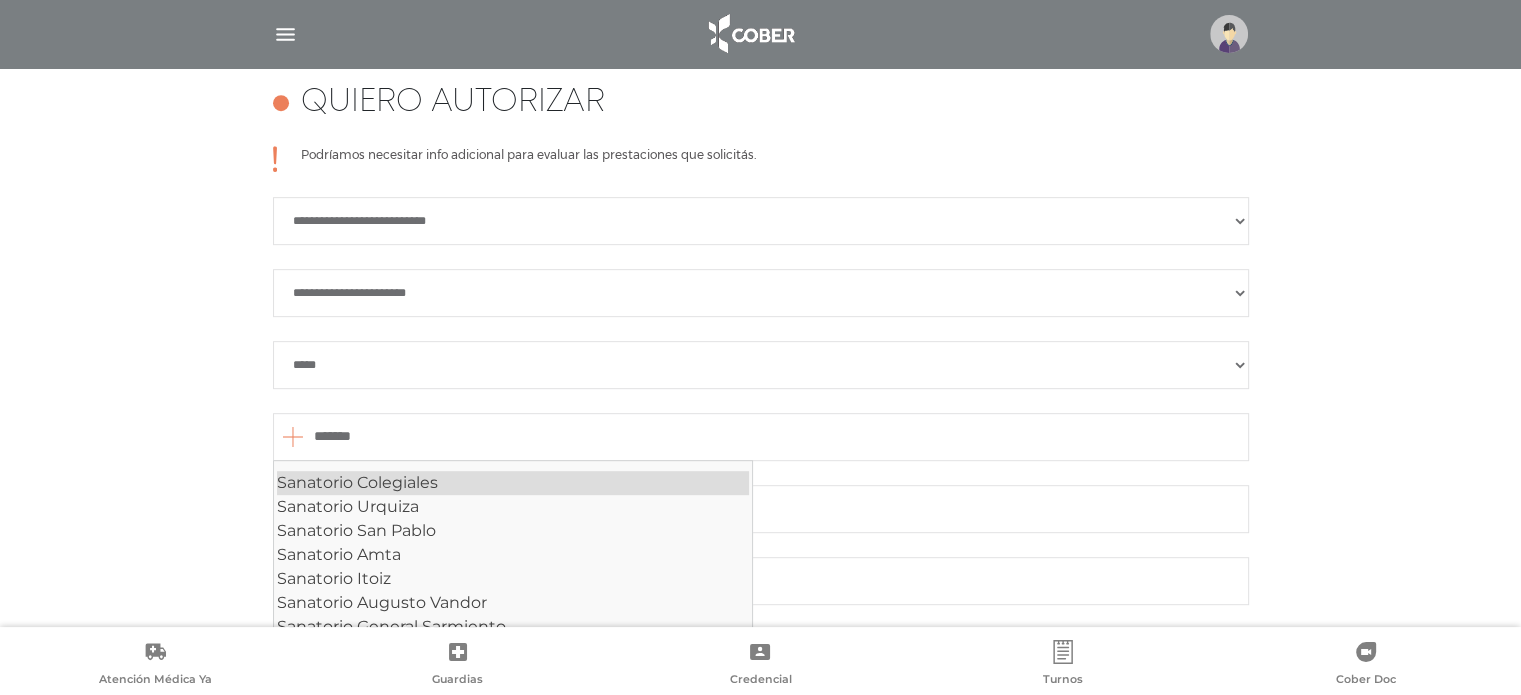 click on "Sanatorio Colegiales" at bounding box center [513, 483] 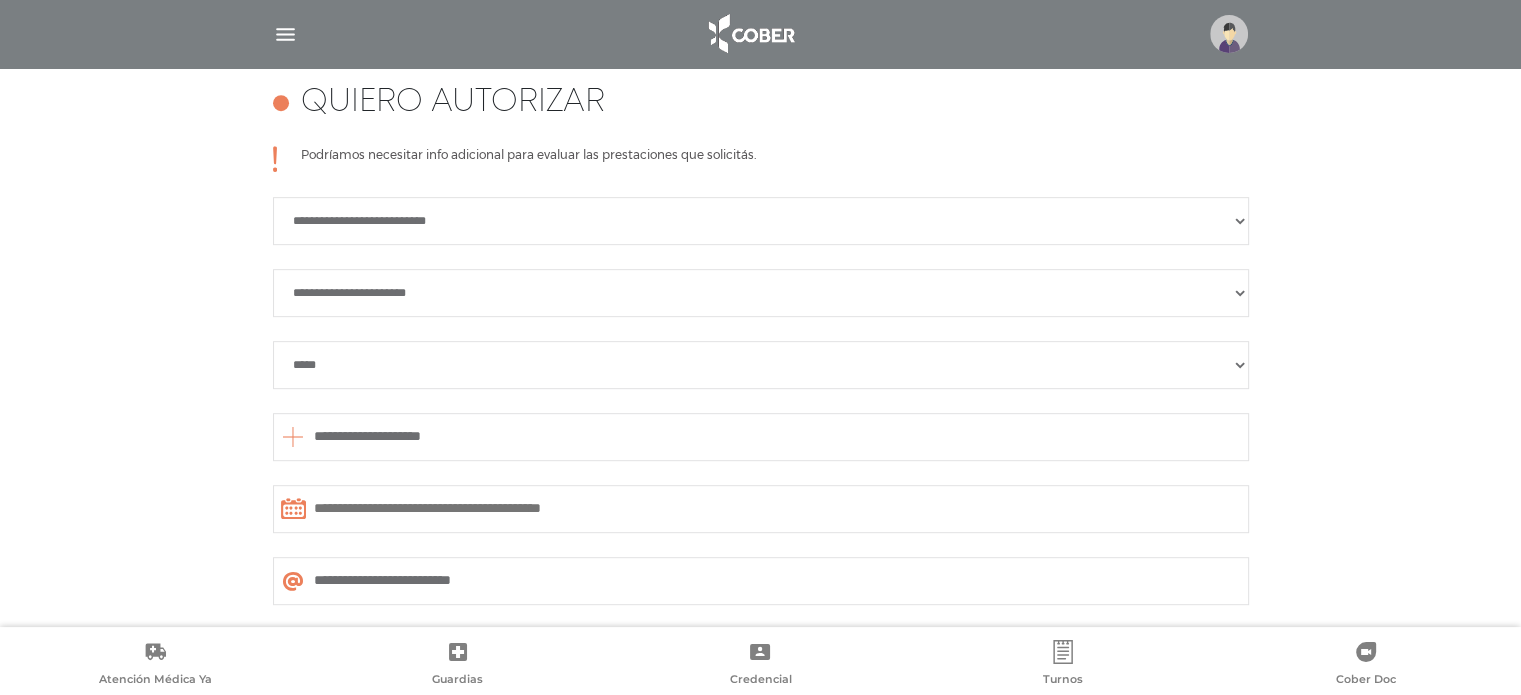 type on "**********" 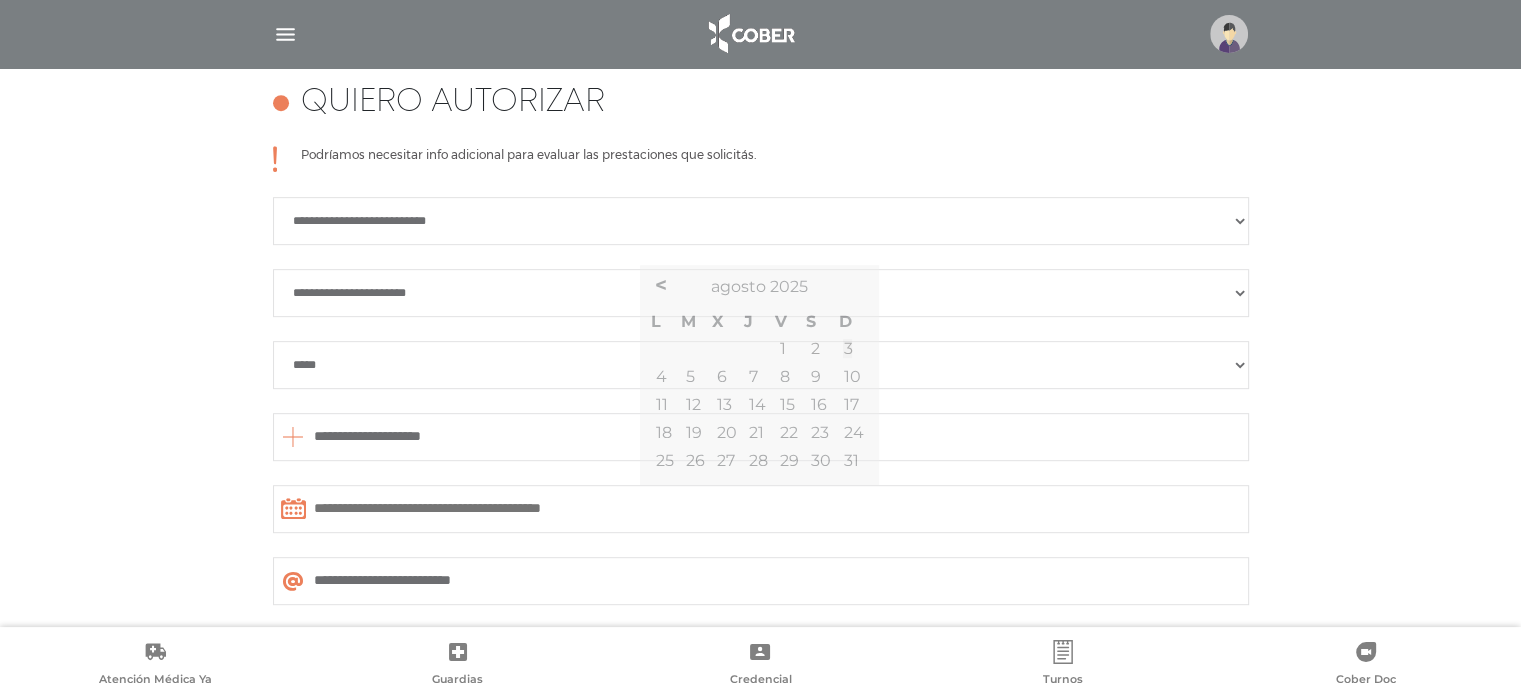 click at bounding box center (761, 509) 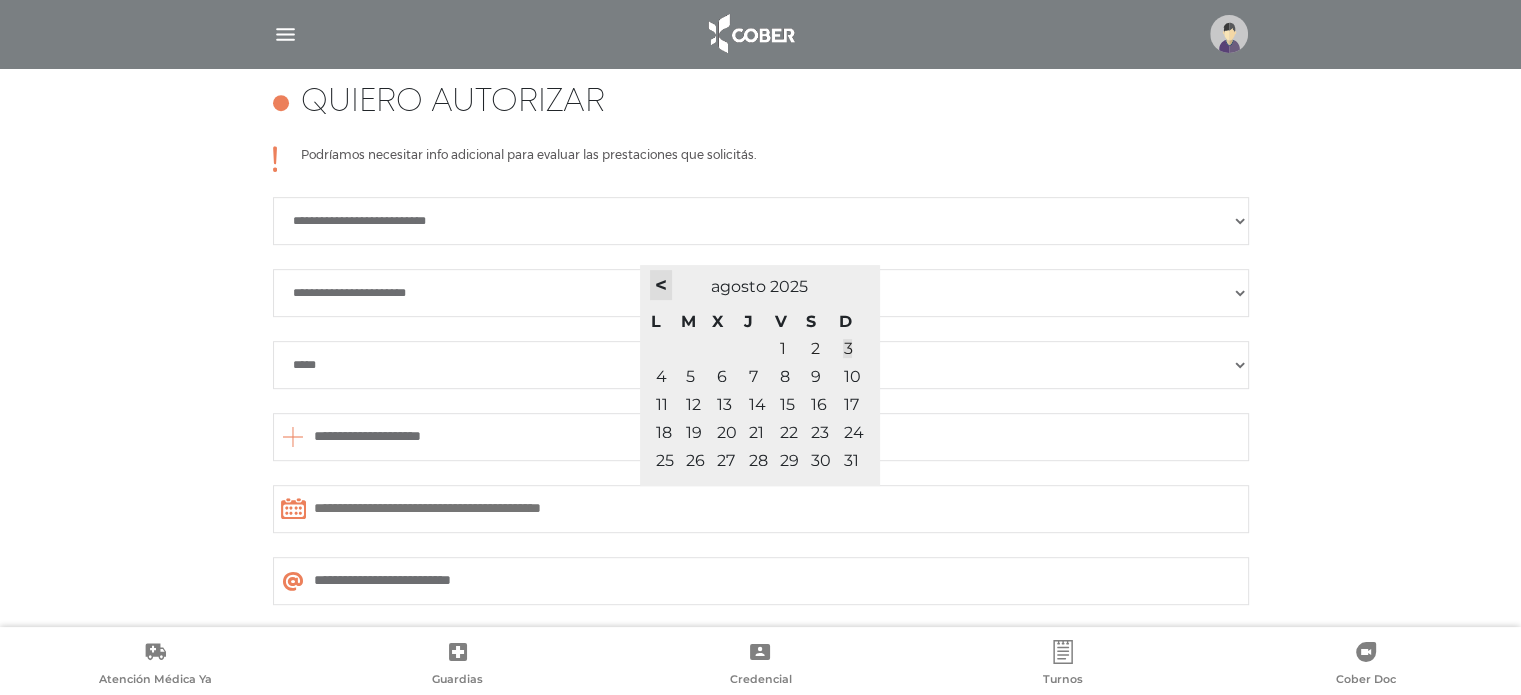 click on "<" at bounding box center [661, 285] 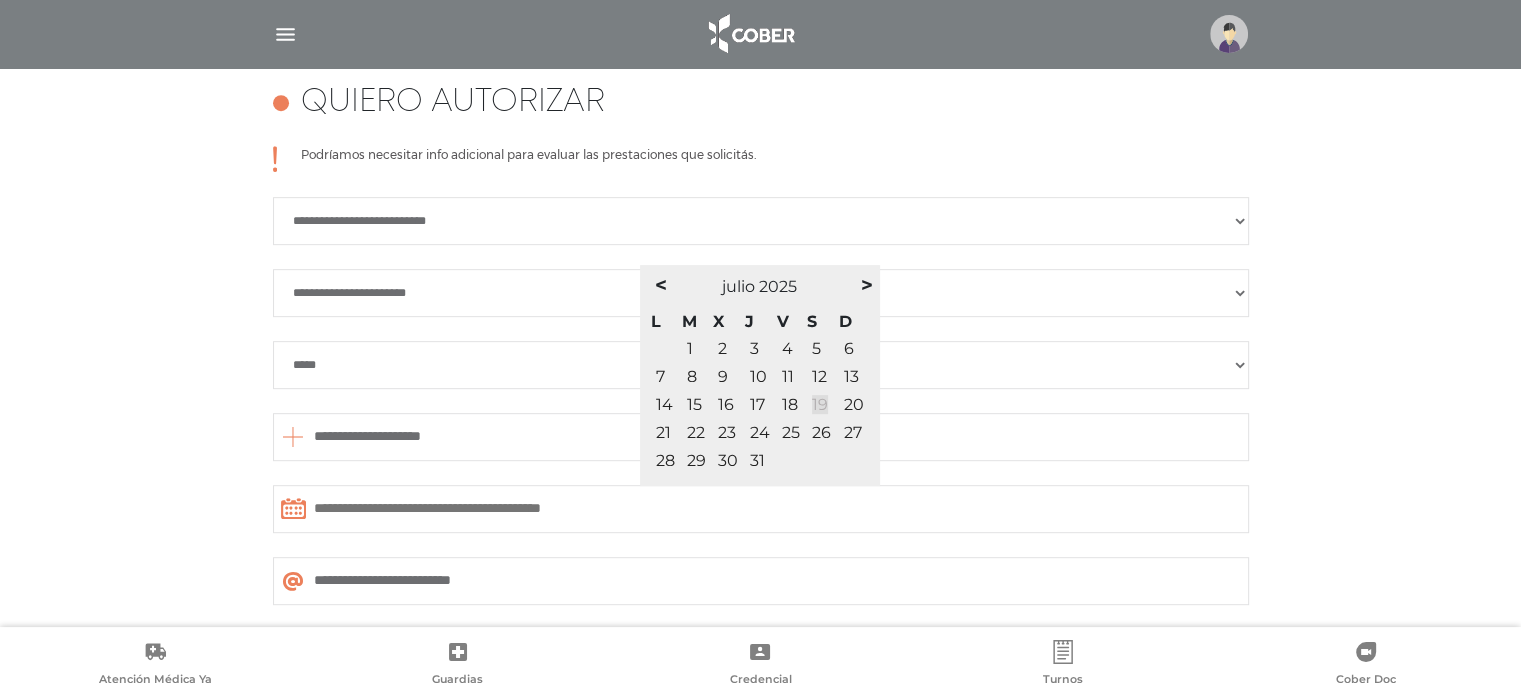 click on "19" at bounding box center [820, 404] 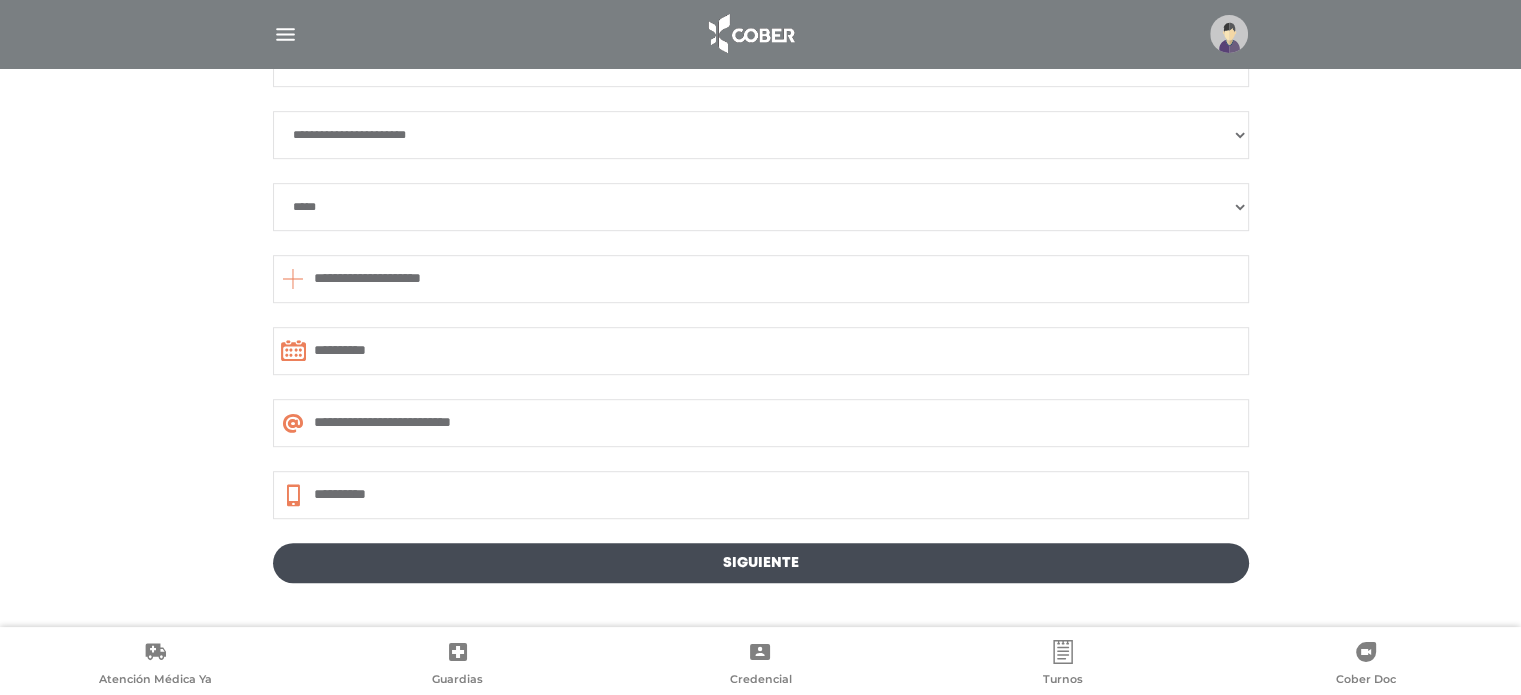 scroll, scrollTop: 1088, scrollLeft: 0, axis: vertical 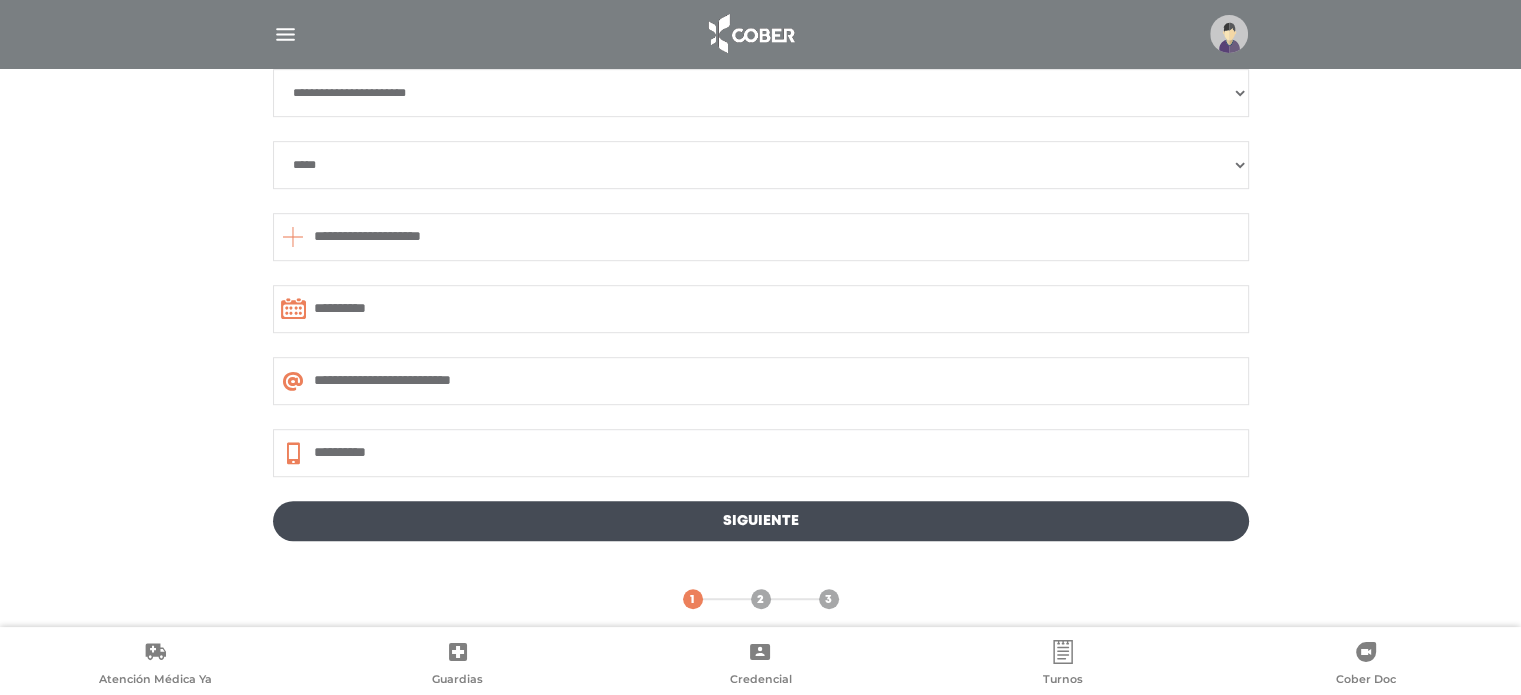 click on "Siguiente" at bounding box center [761, 521] 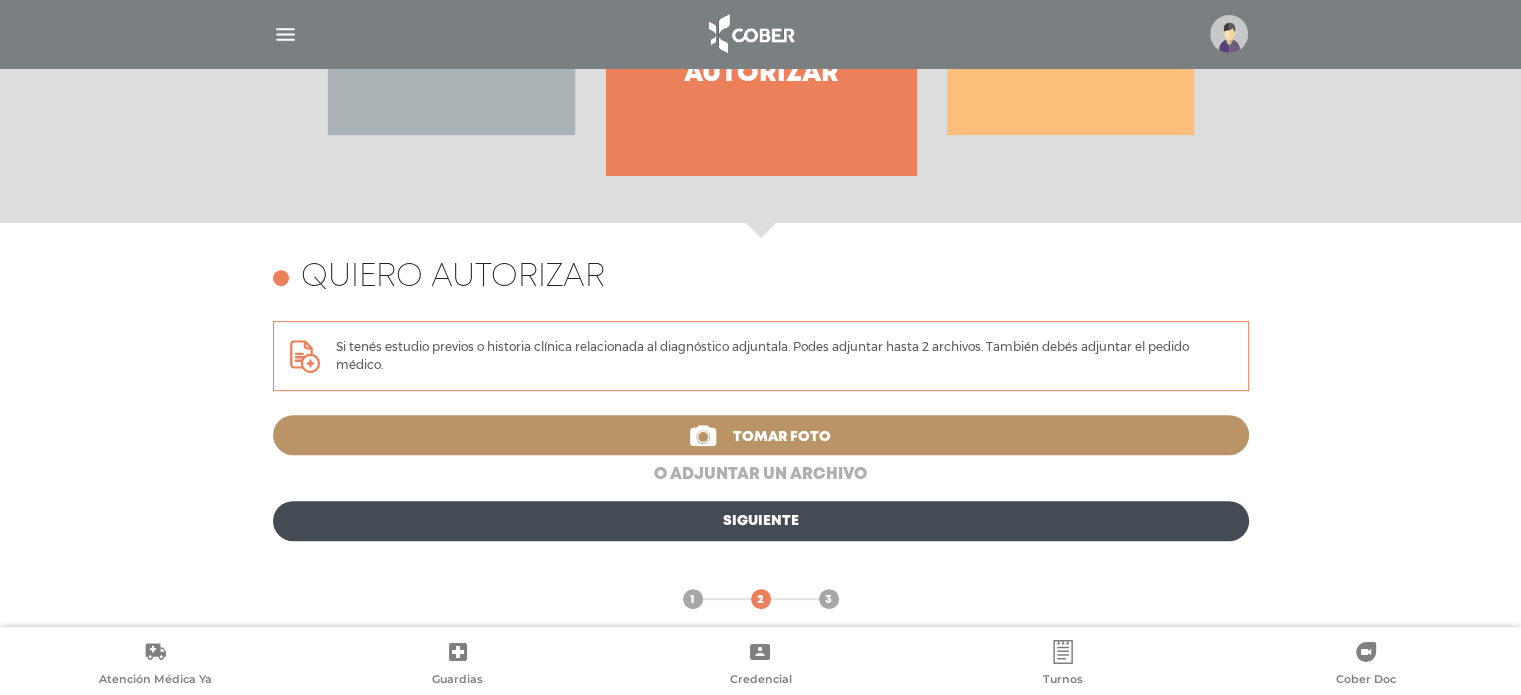 click on "o adjuntar un archivo" at bounding box center [761, 475] 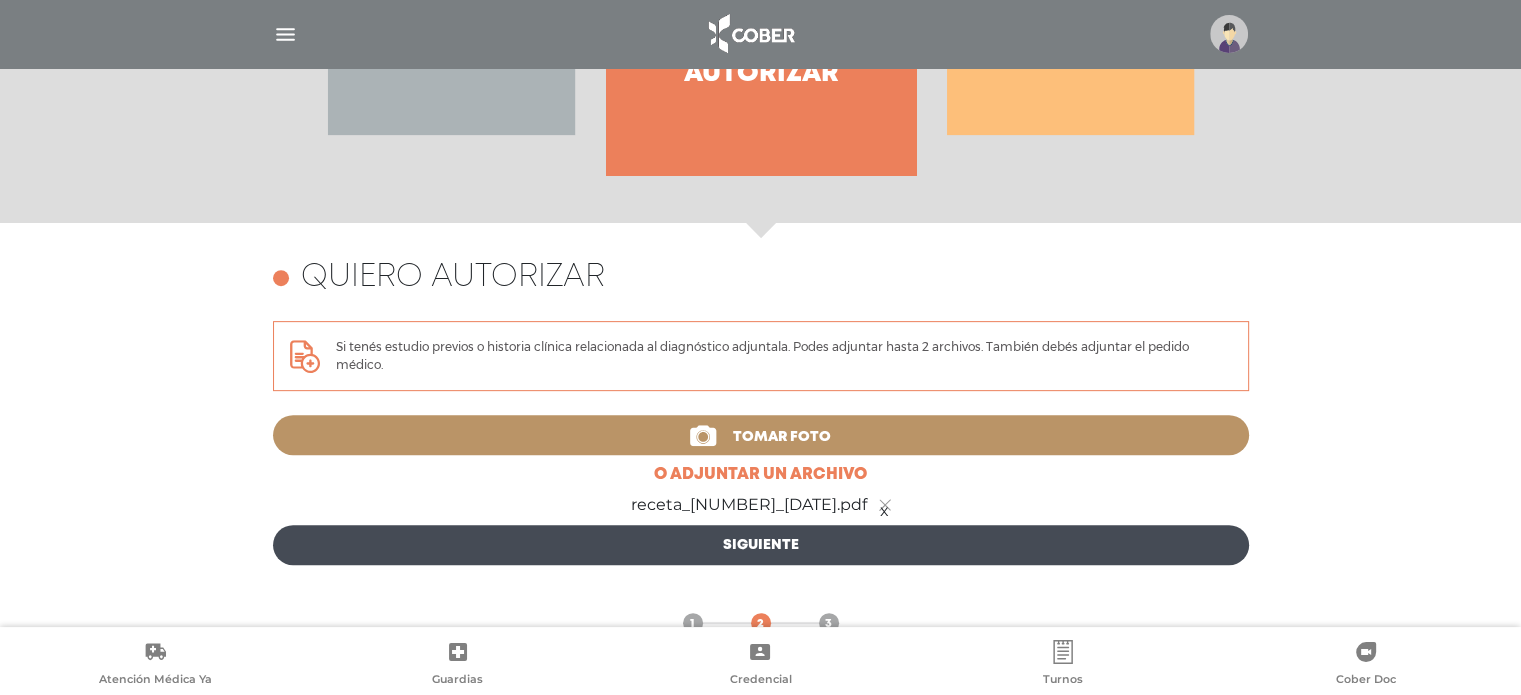 click on "Siguiente" at bounding box center (761, 545) 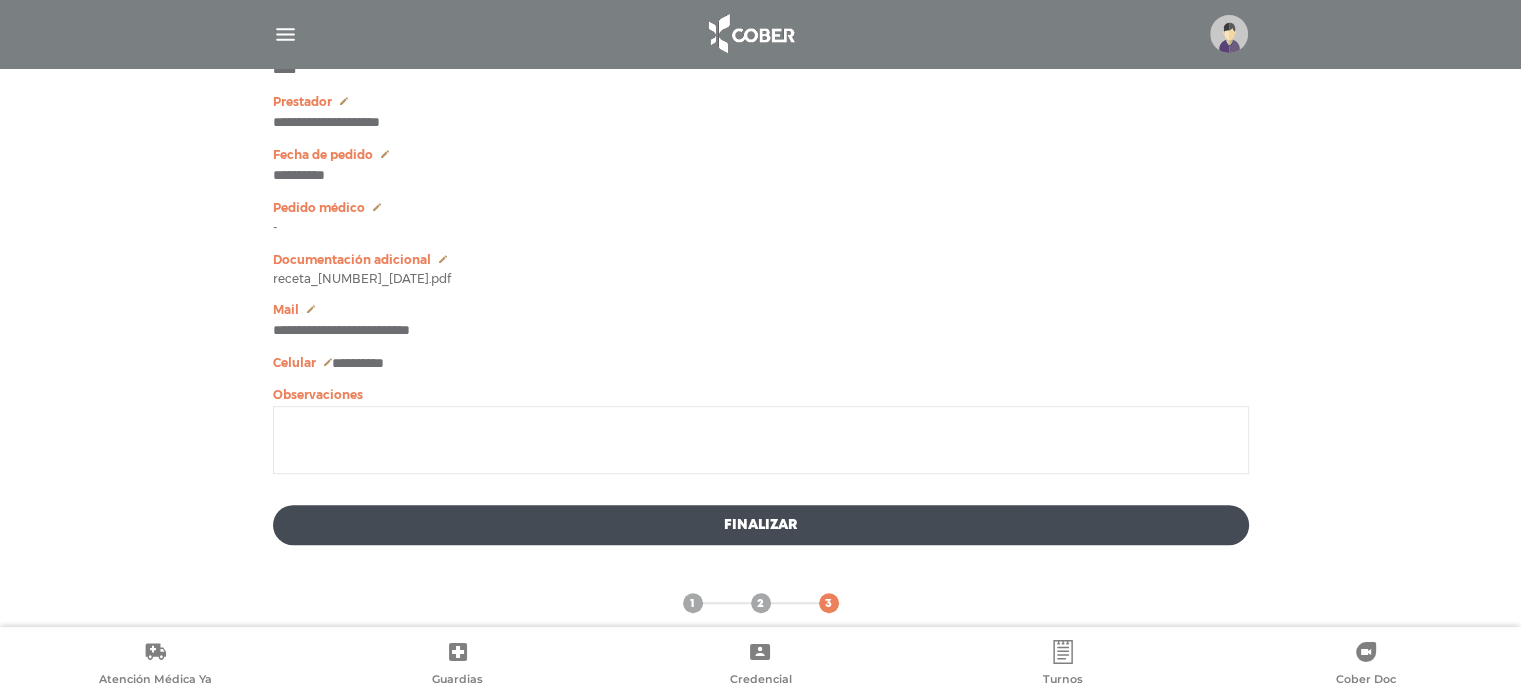 scroll, scrollTop: 1194, scrollLeft: 0, axis: vertical 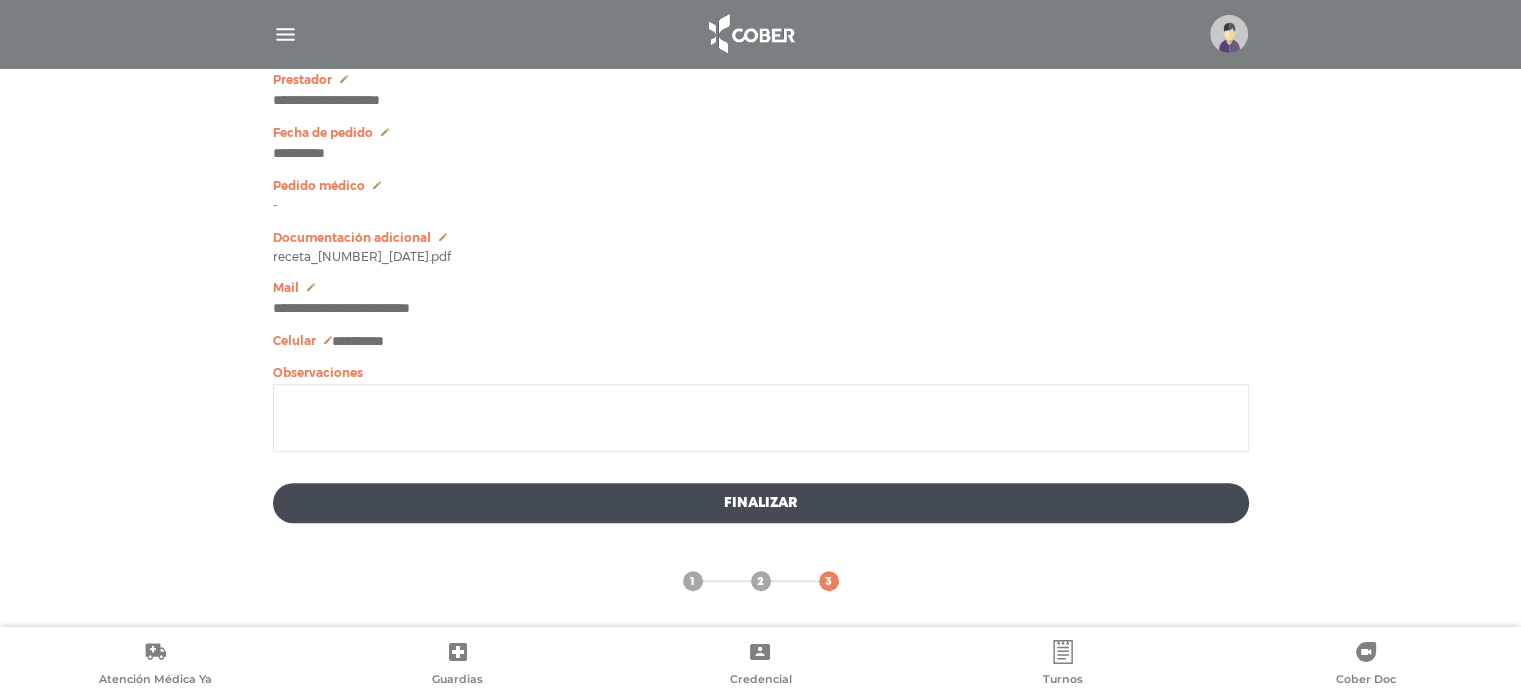 click on "1" at bounding box center (692, 582) 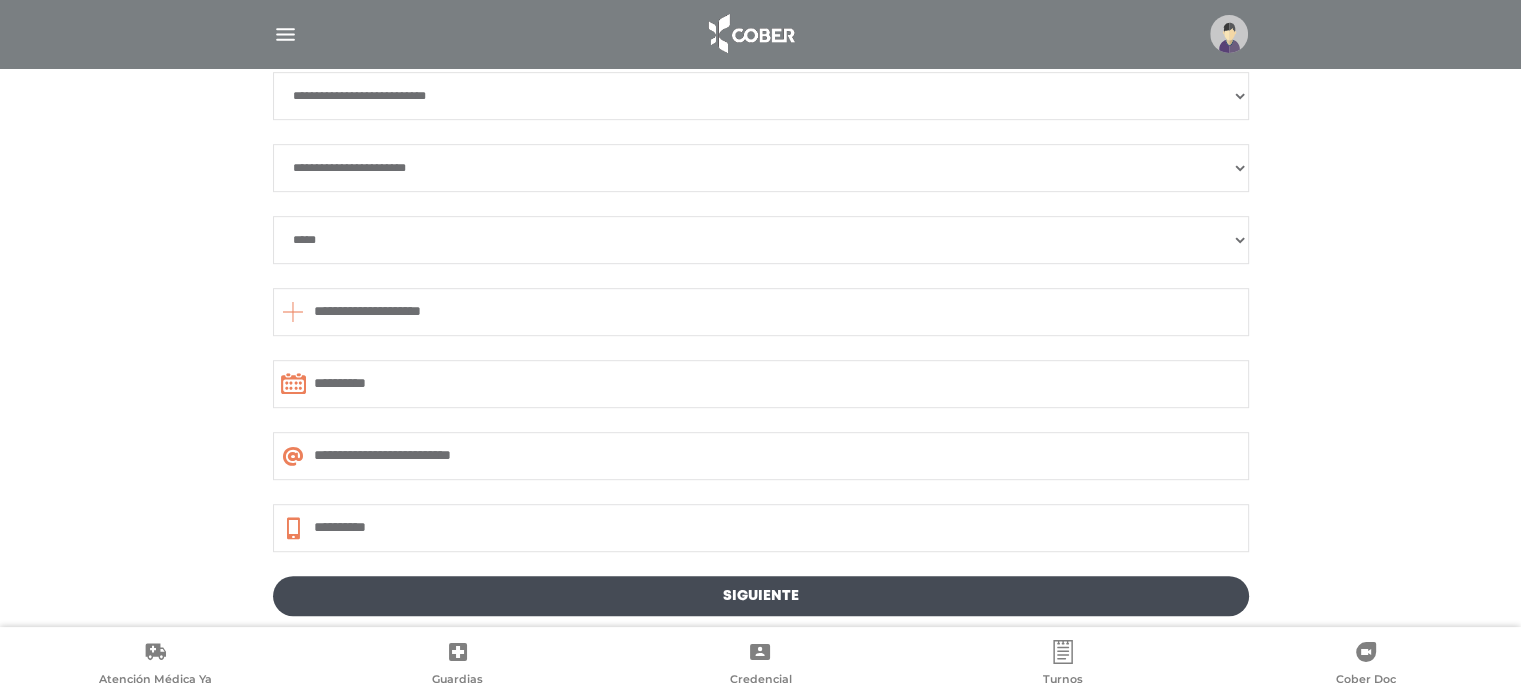 scroll, scrollTop: 905, scrollLeft: 0, axis: vertical 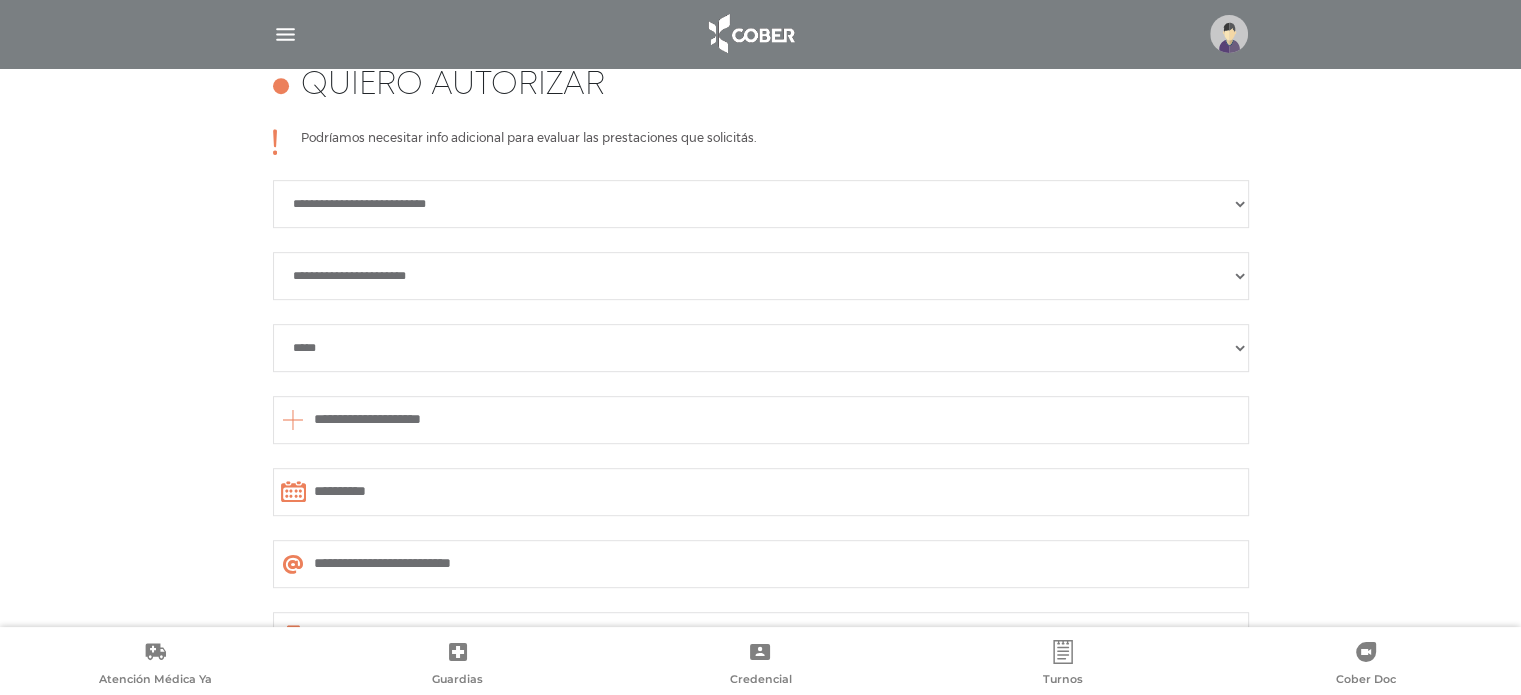 click on "**********" at bounding box center (761, 276) 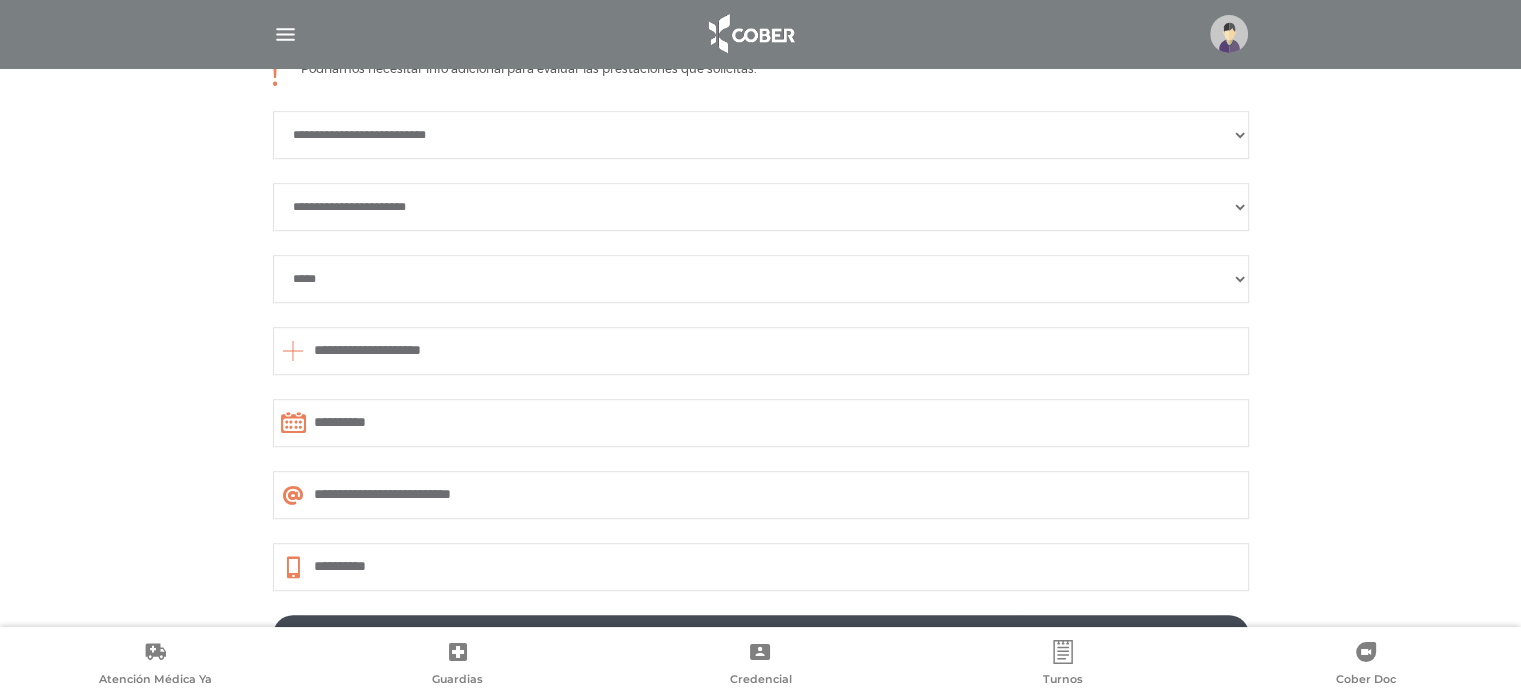 scroll, scrollTop: 1105, scrollLeft: 0, axis: vertical 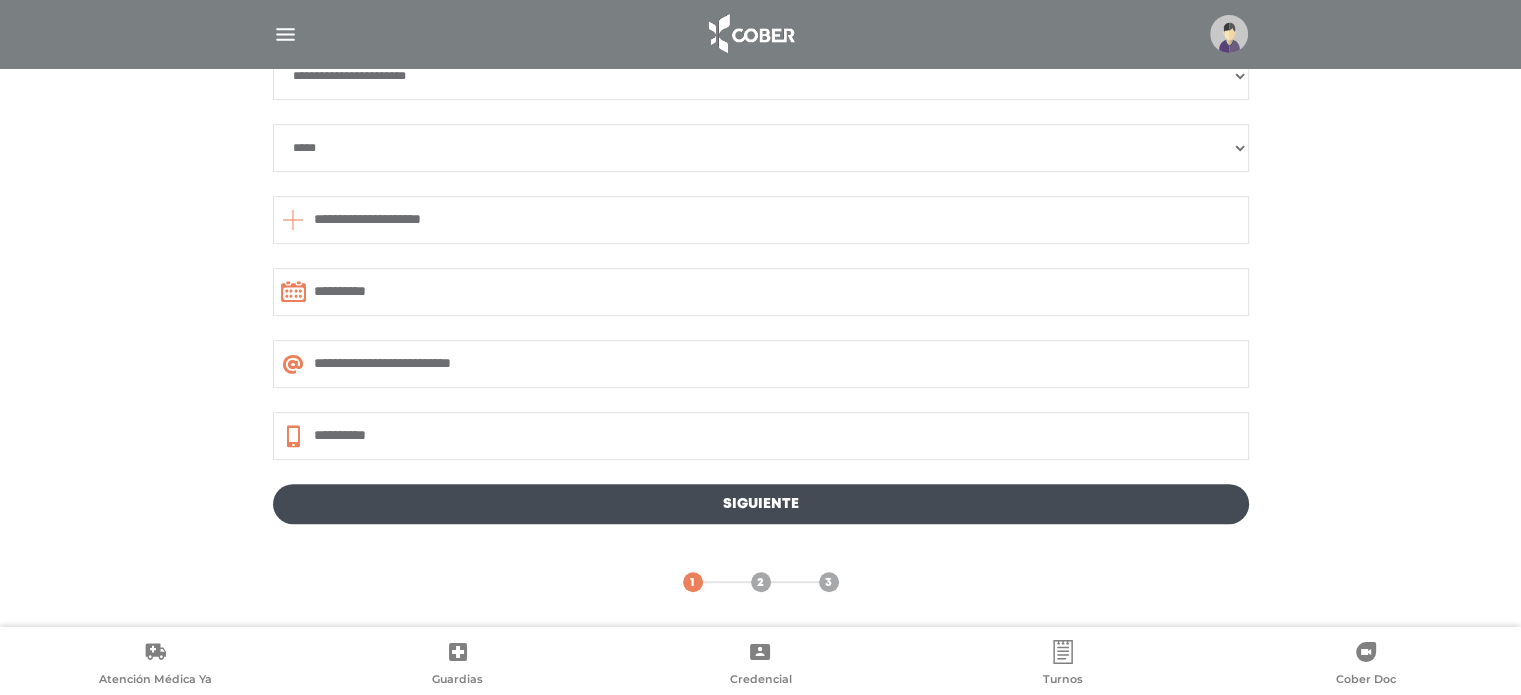 click on "3" at bounding box center (828, 583) 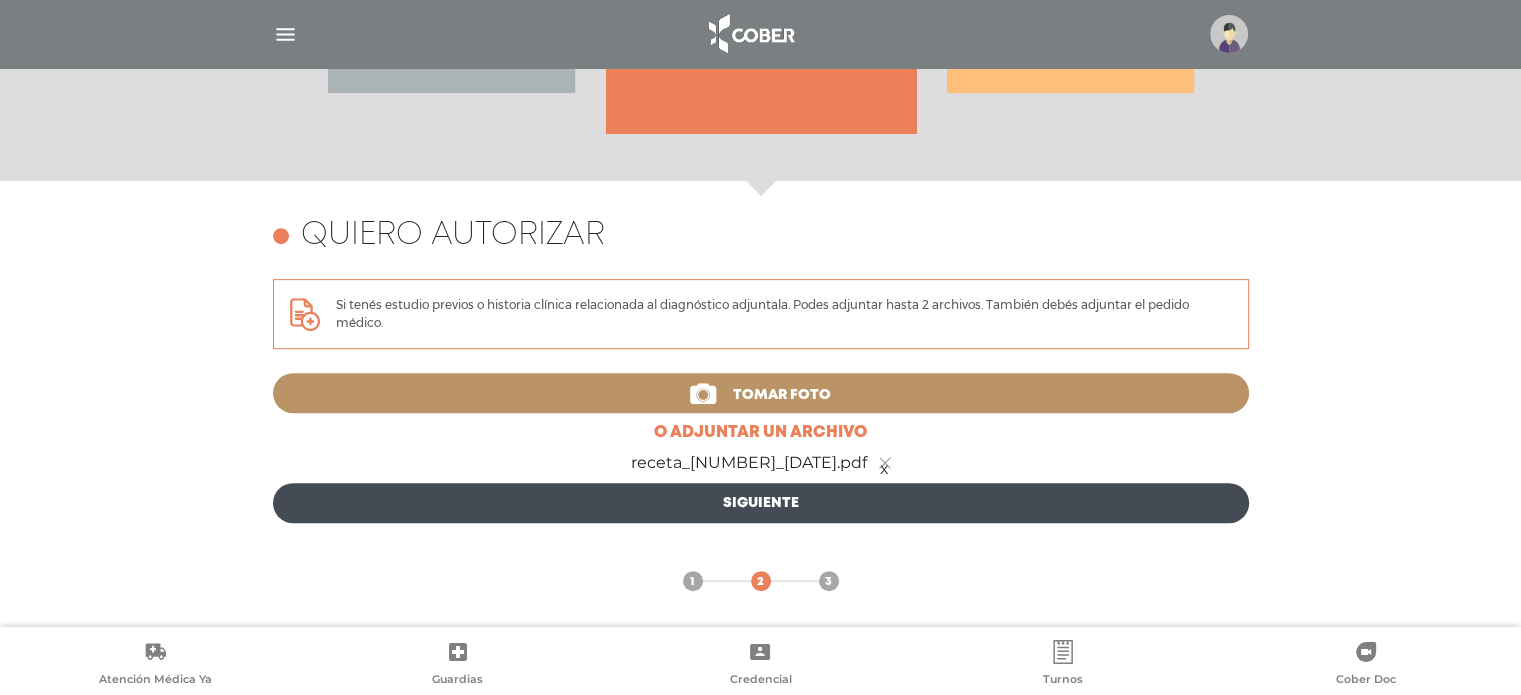 scroll, scrollTop: 868, scrollLeft: 0, axis: vertical 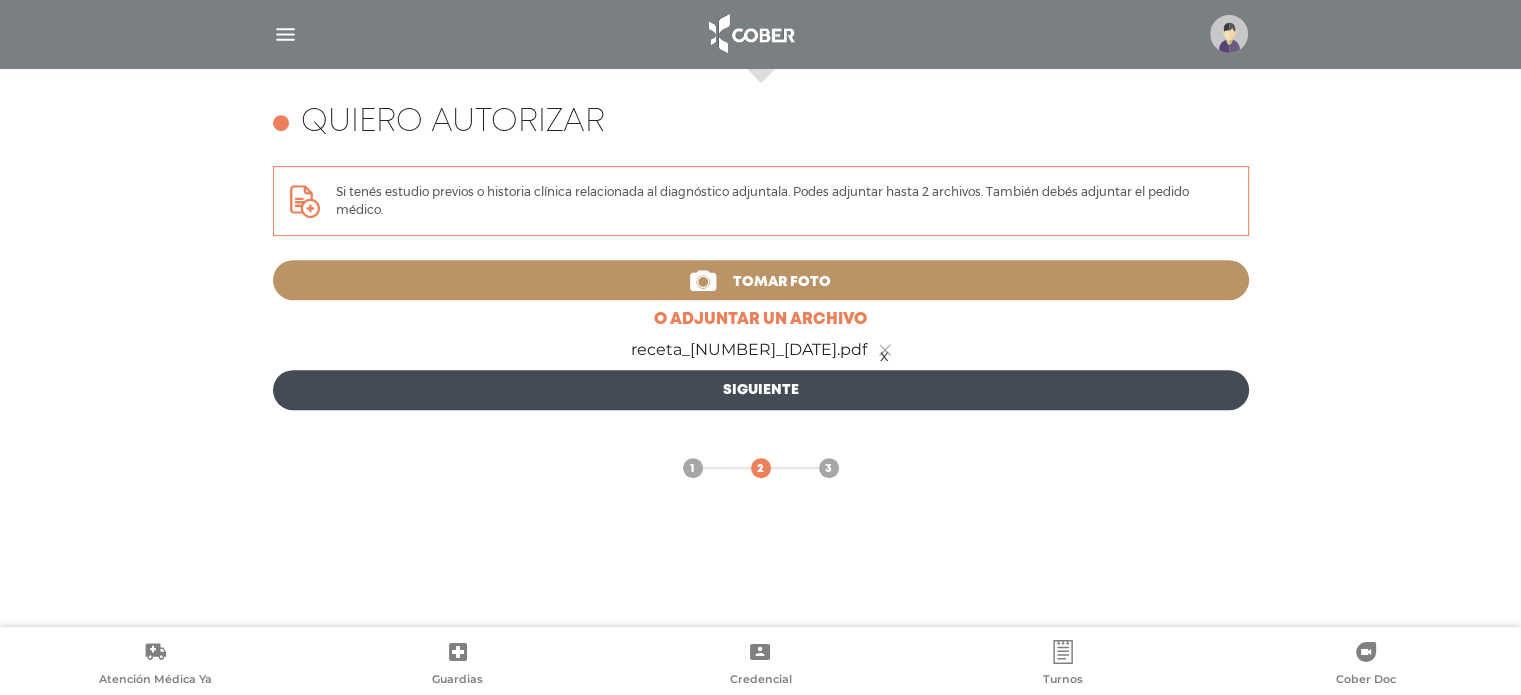 click on "Siguiente" at bounding box center (761, 390) 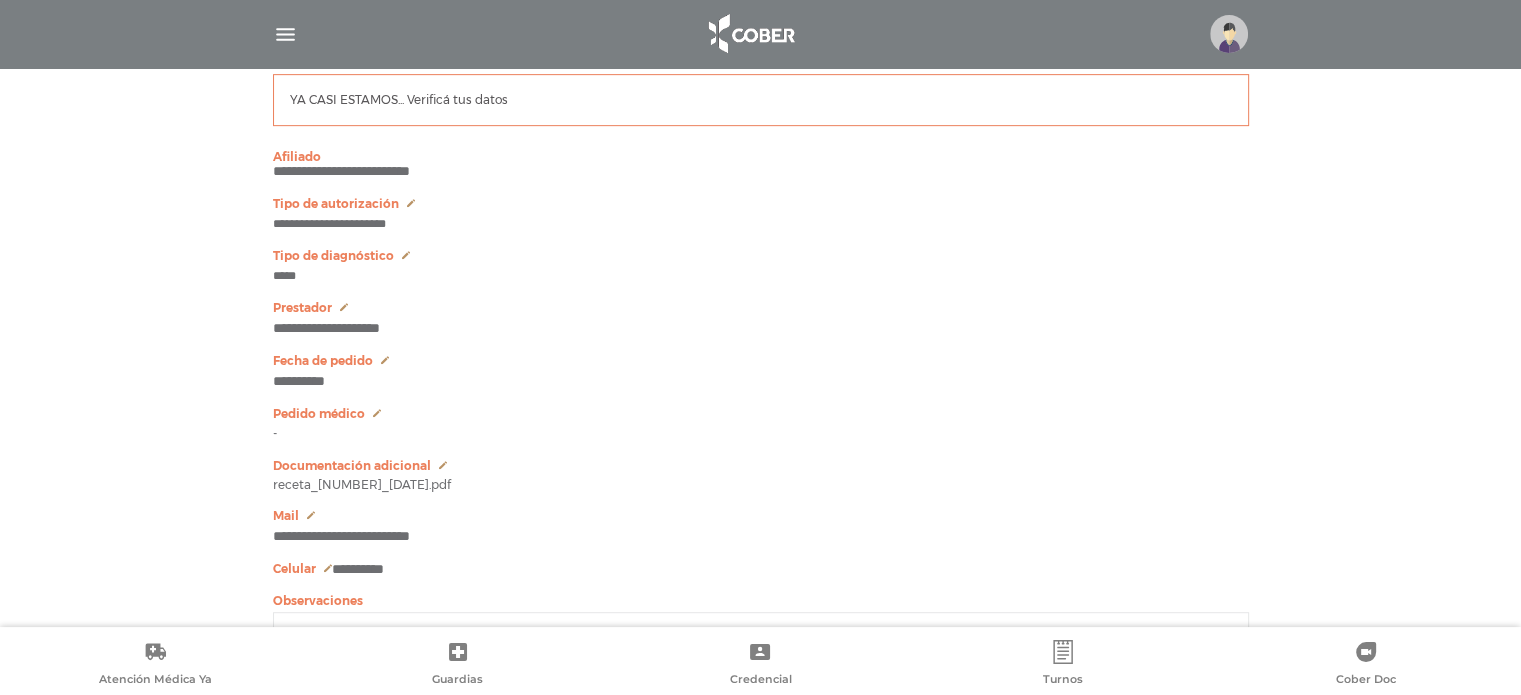 scroll, scrollTop: 1194, scrollLeft: 0, axis: vertical 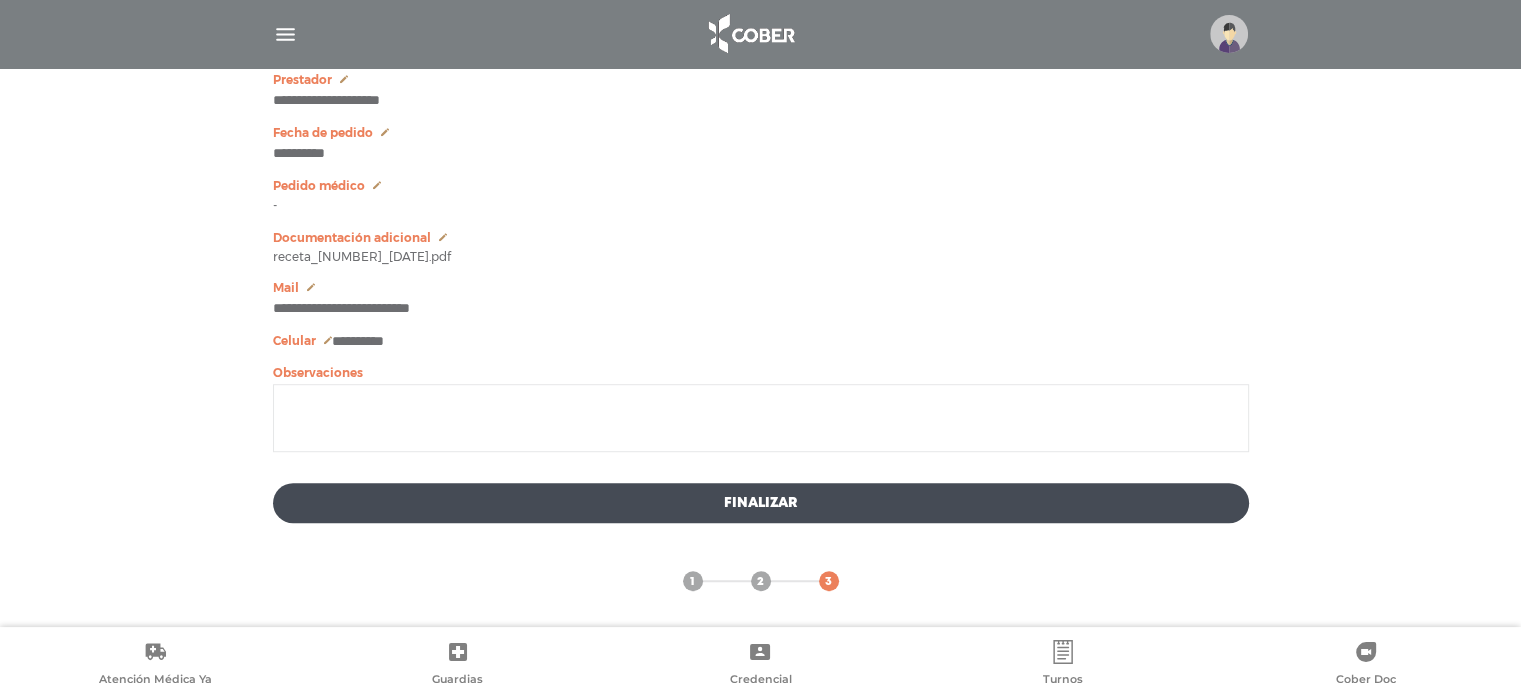 click on "Finalizar" at bounding box center (761, 503) 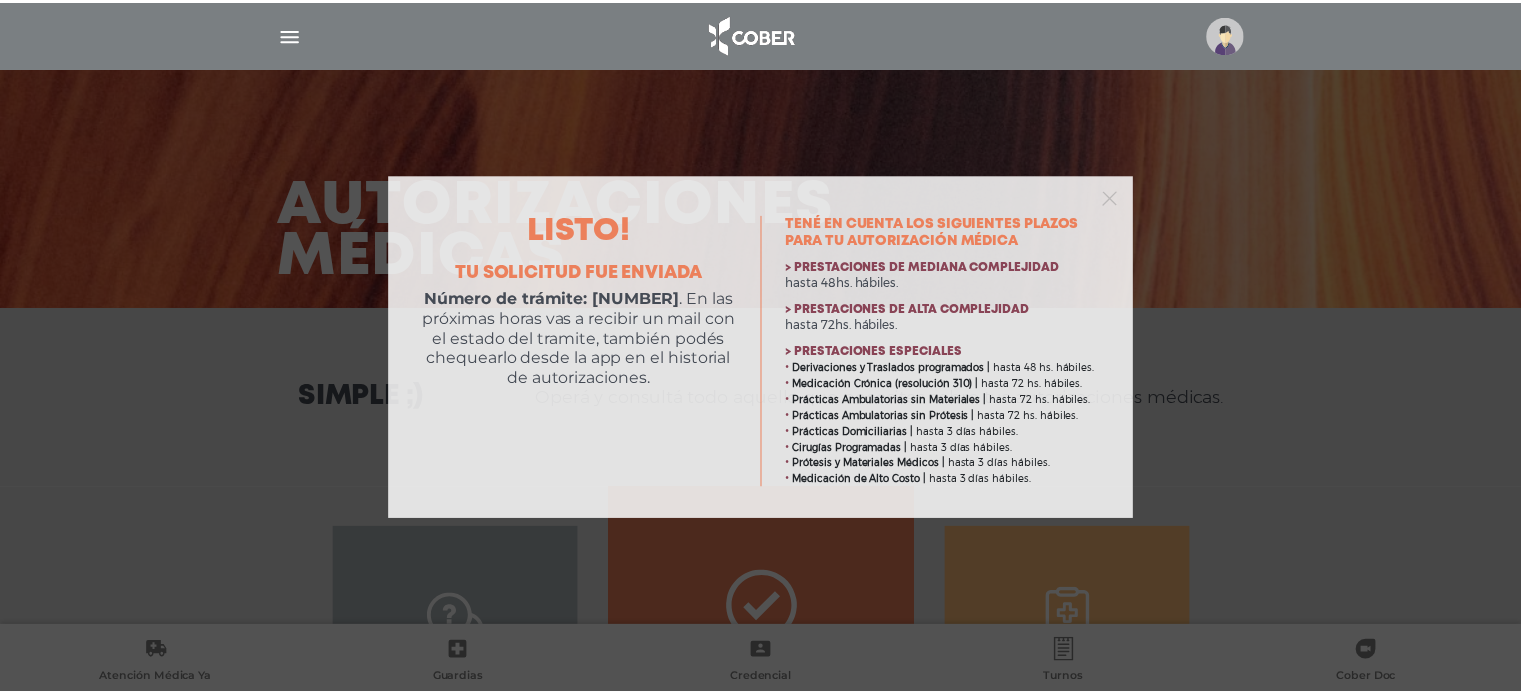 scroll, scrollTop: 0, scrollLeft: 0, axis: both 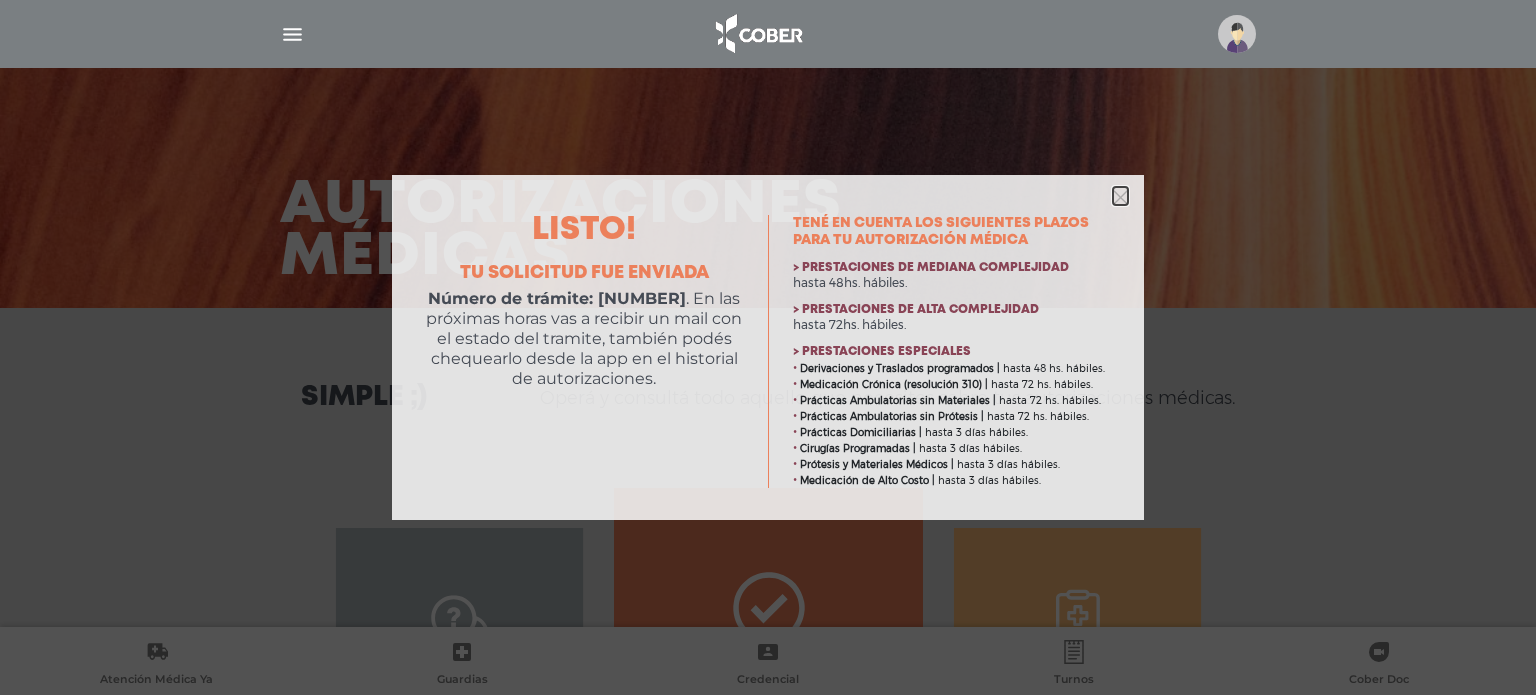 click 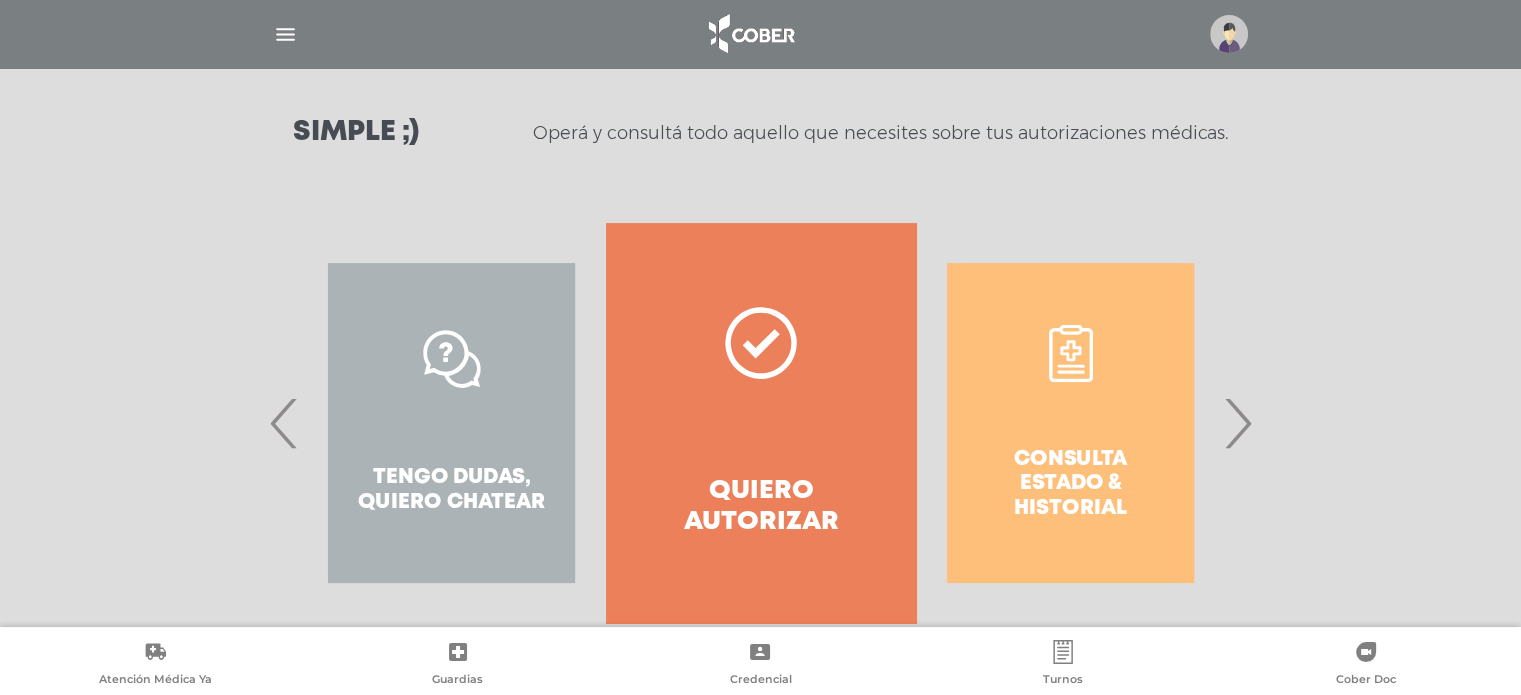 scroll, scrollTop: 308, scrollLeft: 0, axis: vertical 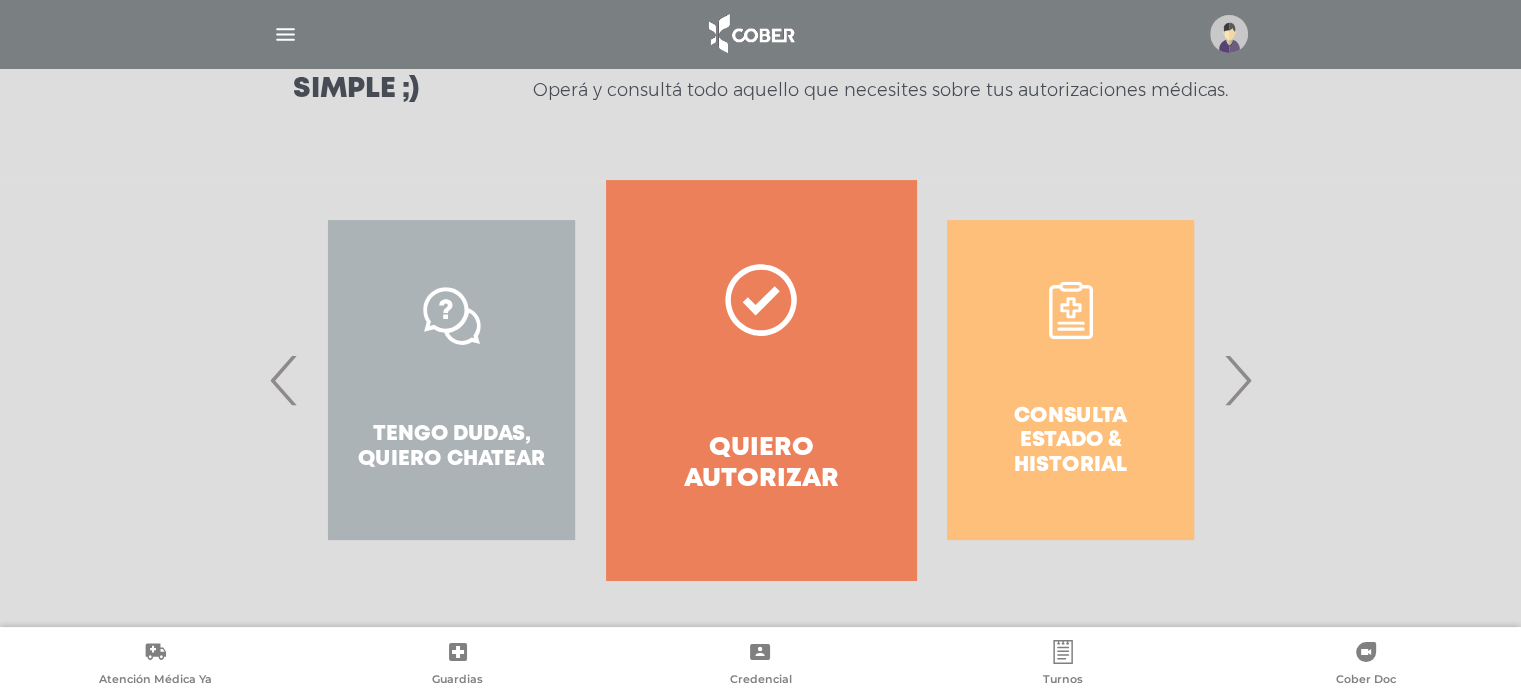 click on "Consulta estado & historial" at bounding box center (1070, 380) 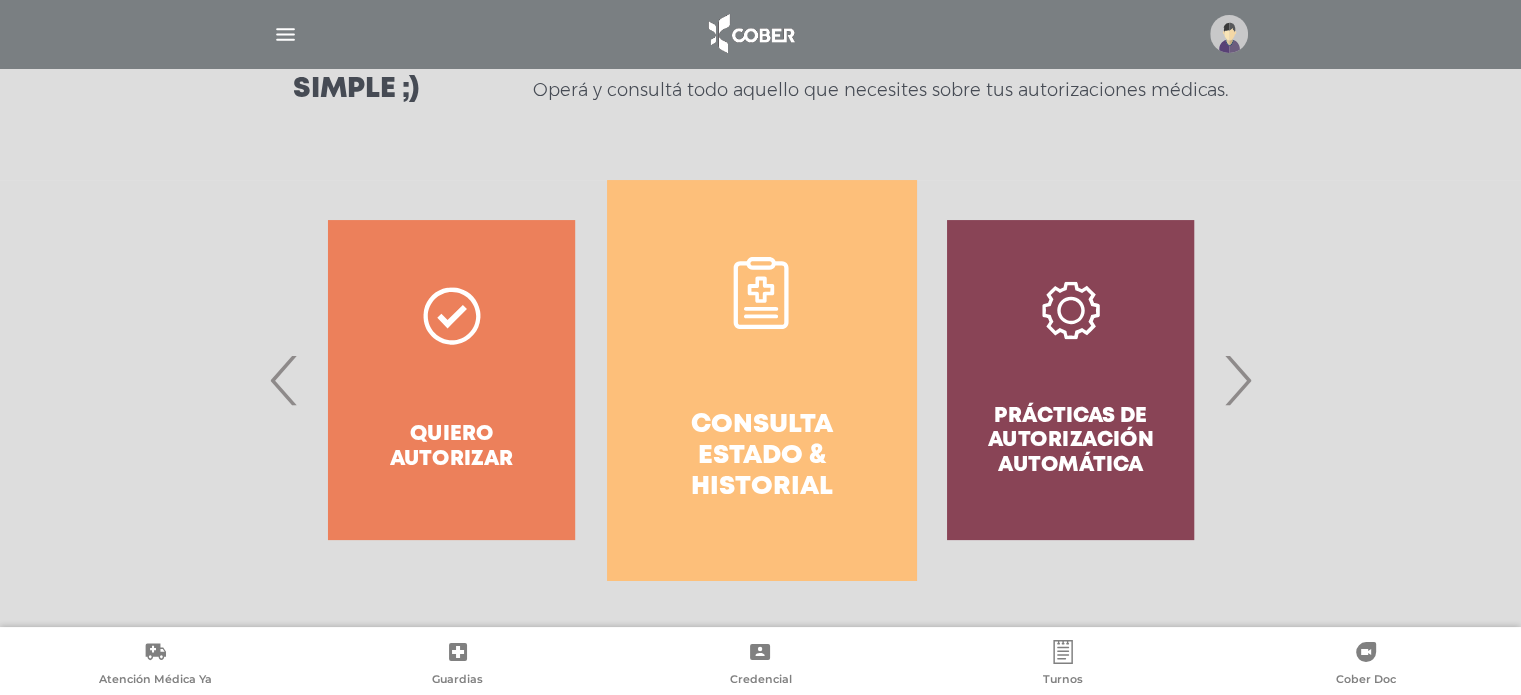 click on "Consulta estado & historial" at bounding box center (761, 457) 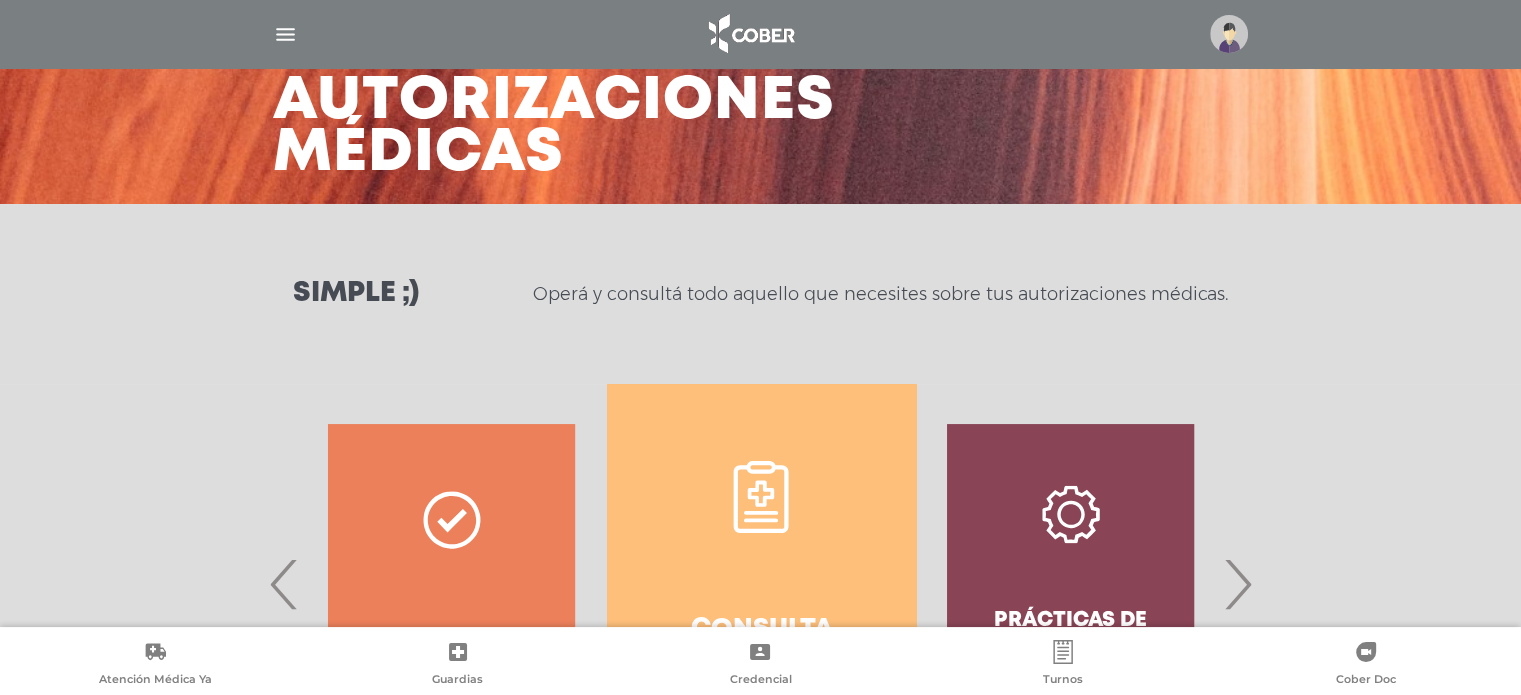 scroll, scrollTop: 88, scrollLeft: 0, axis: vertical 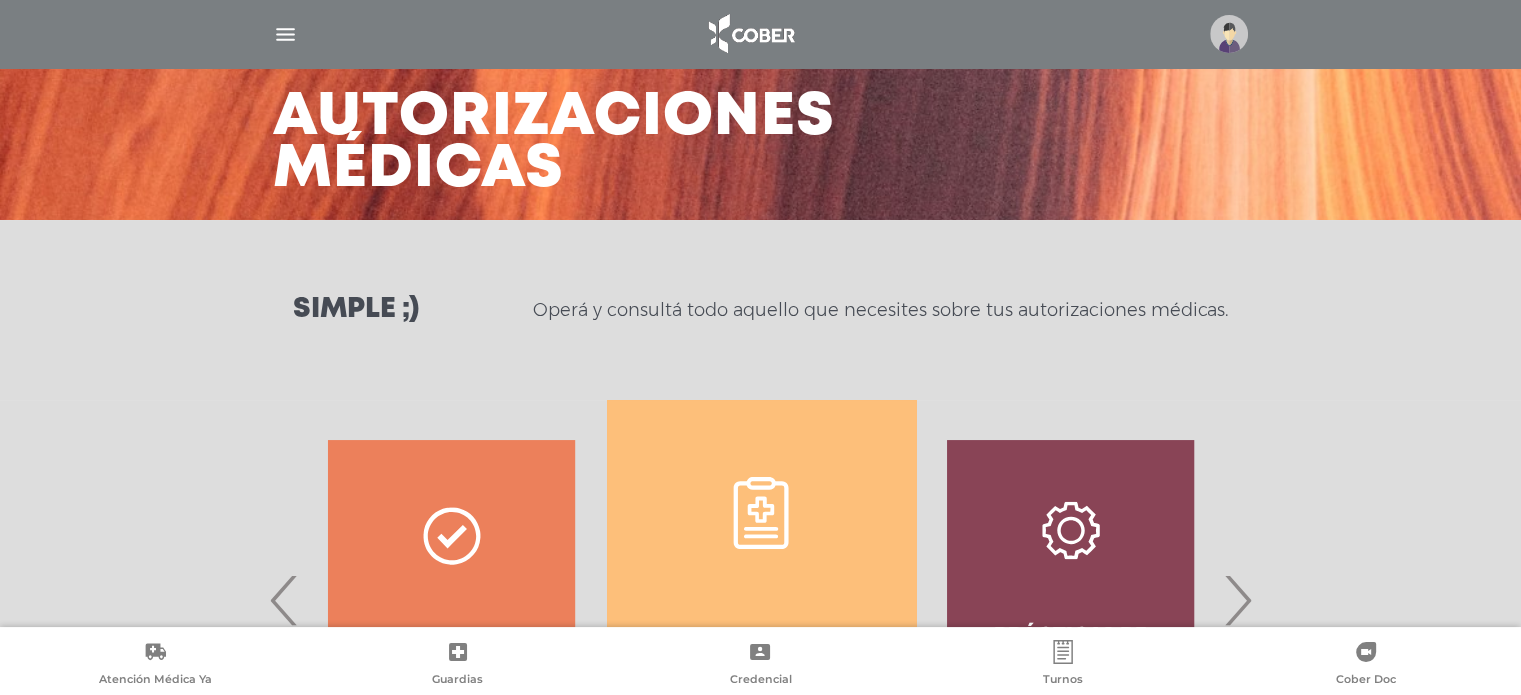 click at bounding box center [1229, 34] 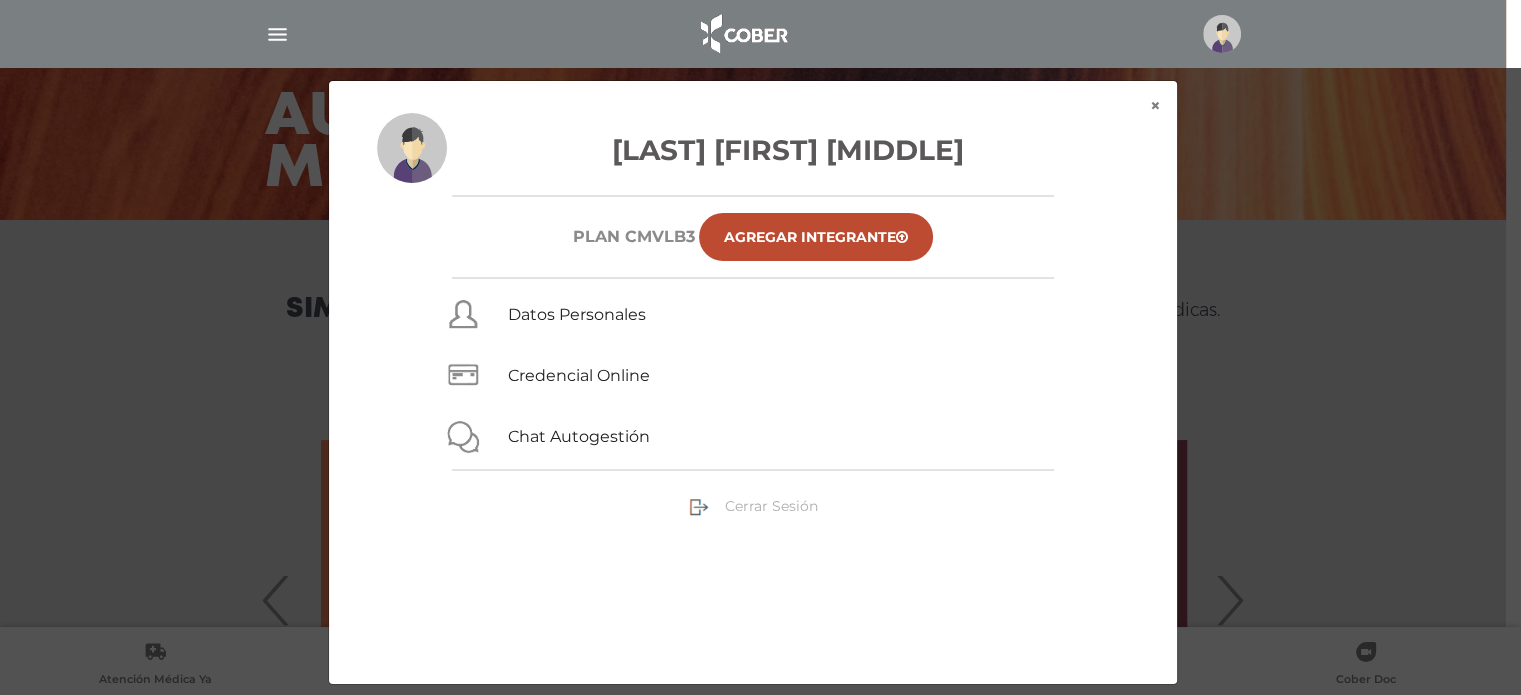 click on "Cerrar Sesión" at bounding box center (771, 506) 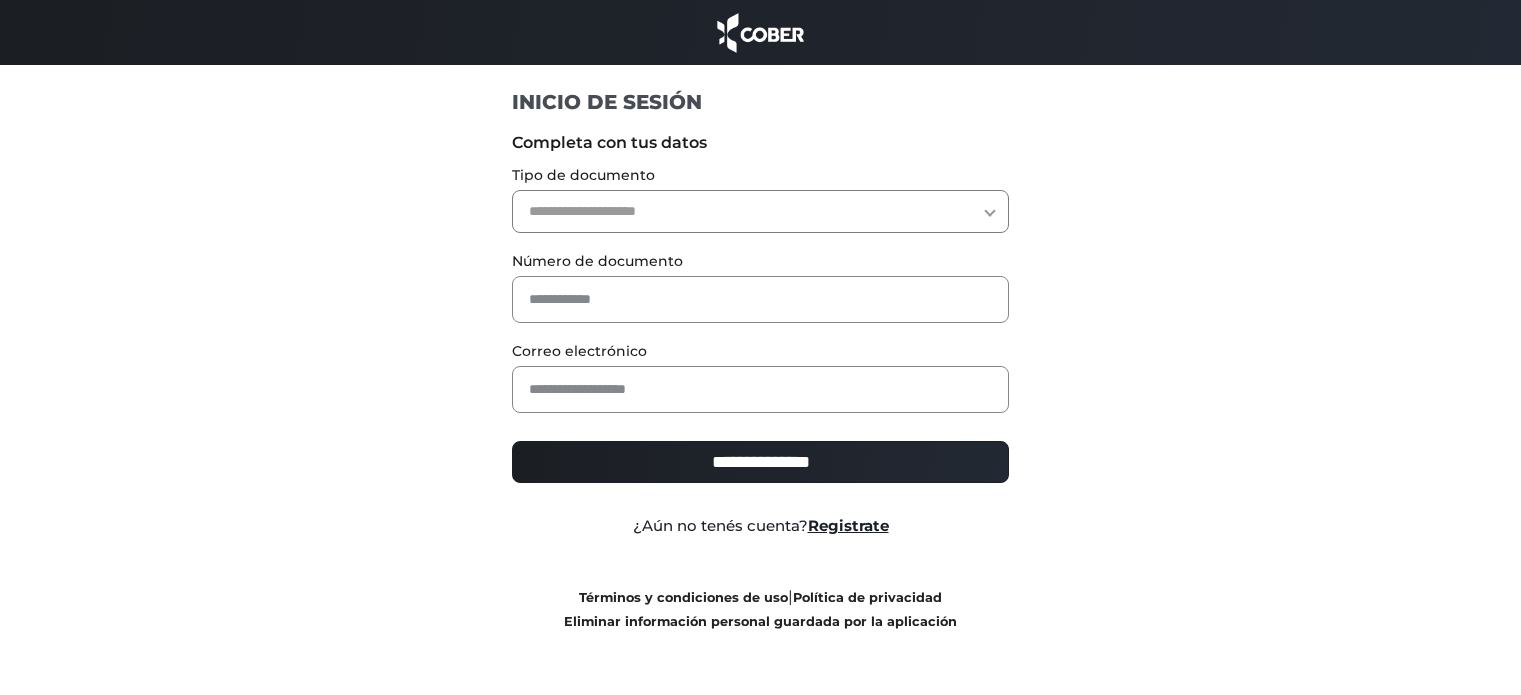scroll, scrollTop: 0, scrollLeft: 0, axis: both 